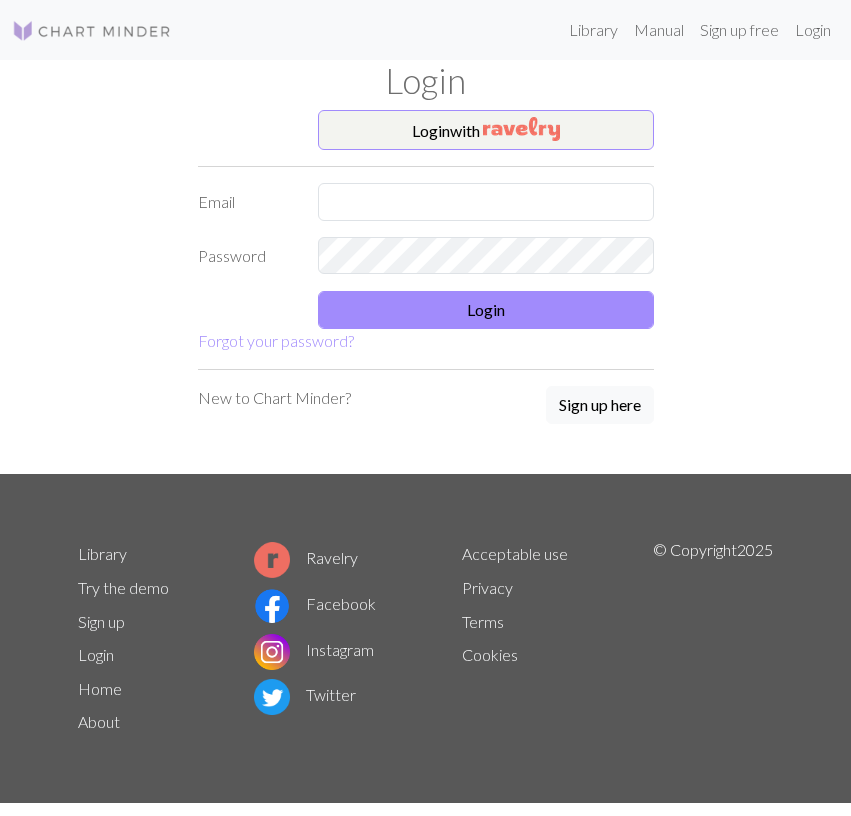 scroll, scrollTop: 0, scrollLeft: 0, axis: both 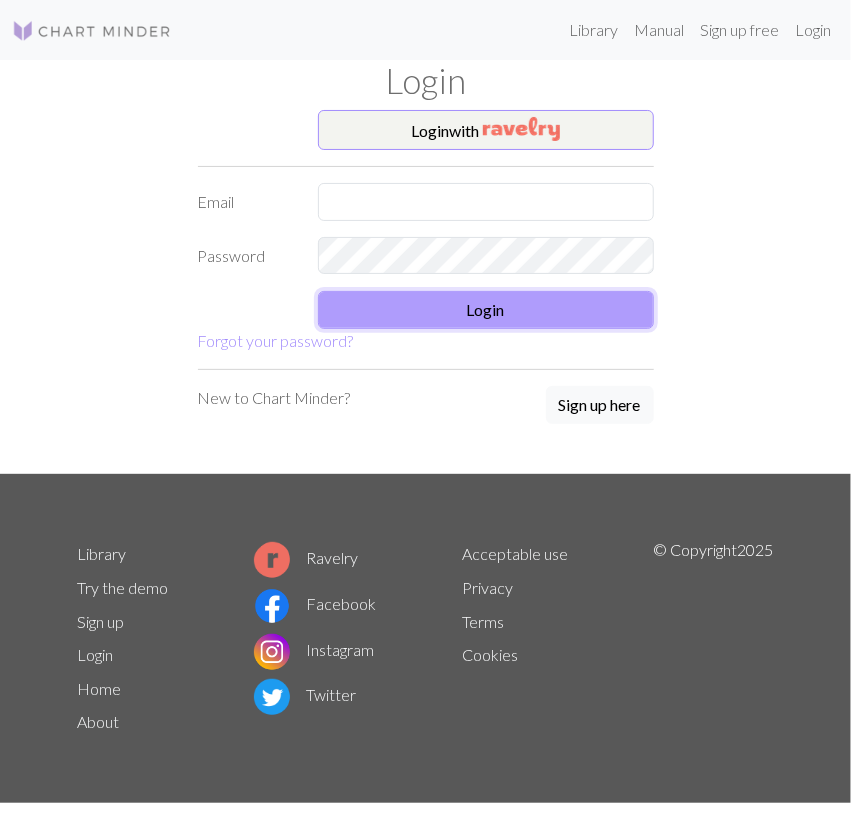 click on "Login" at bounding box center [486, 310] 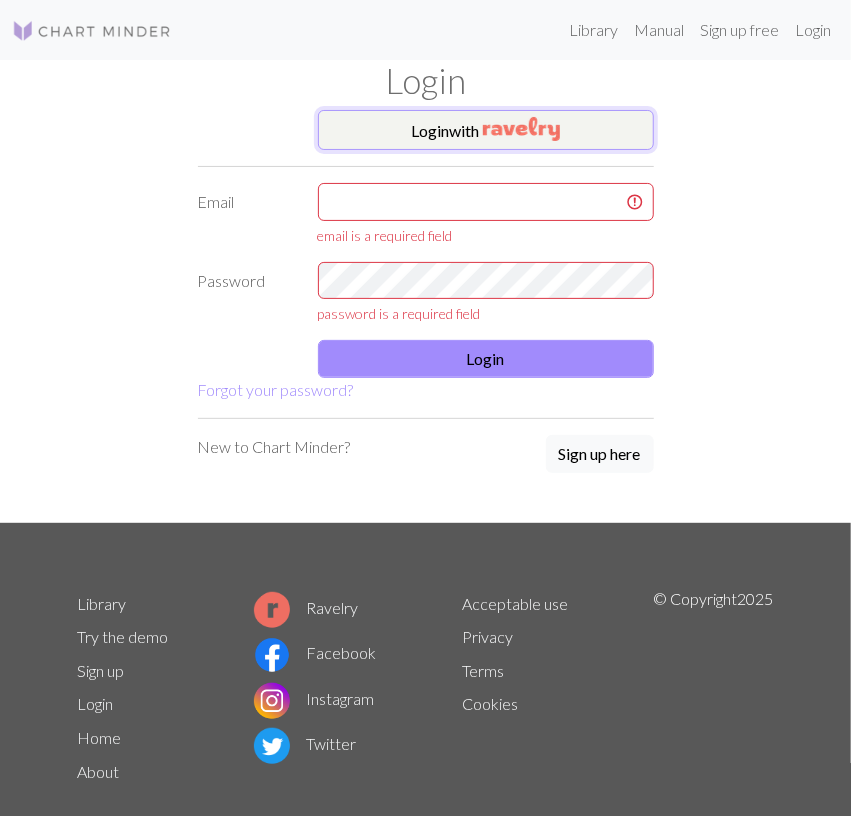 click on "Login  with" at bounding box center [486, 130] 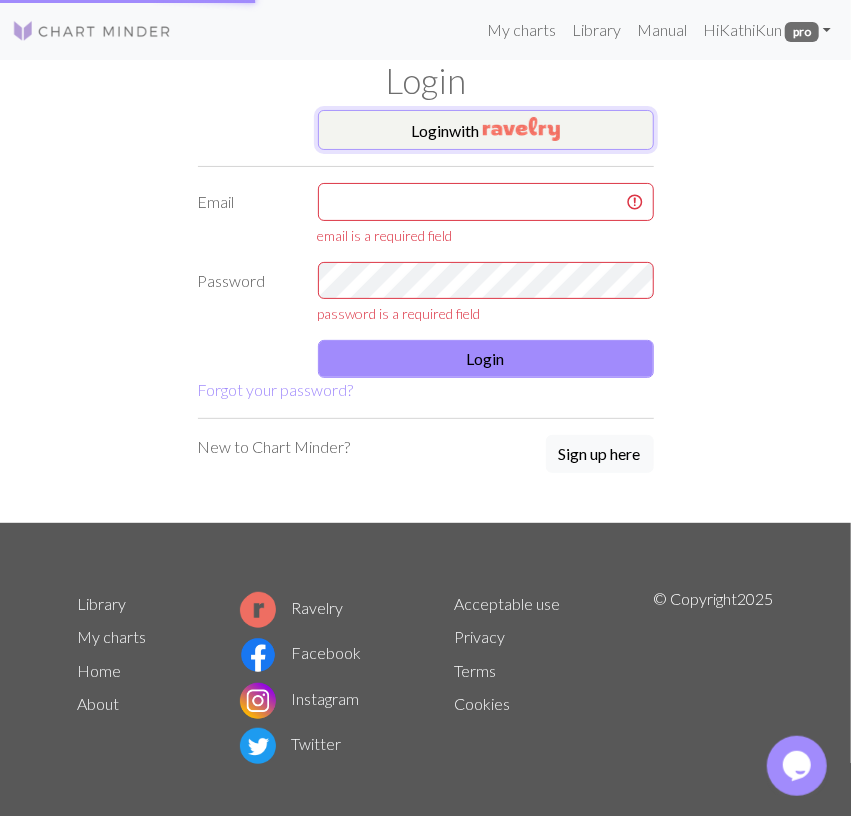 scroll, scrollTop: 0, scrollLeft: 0, axis: both 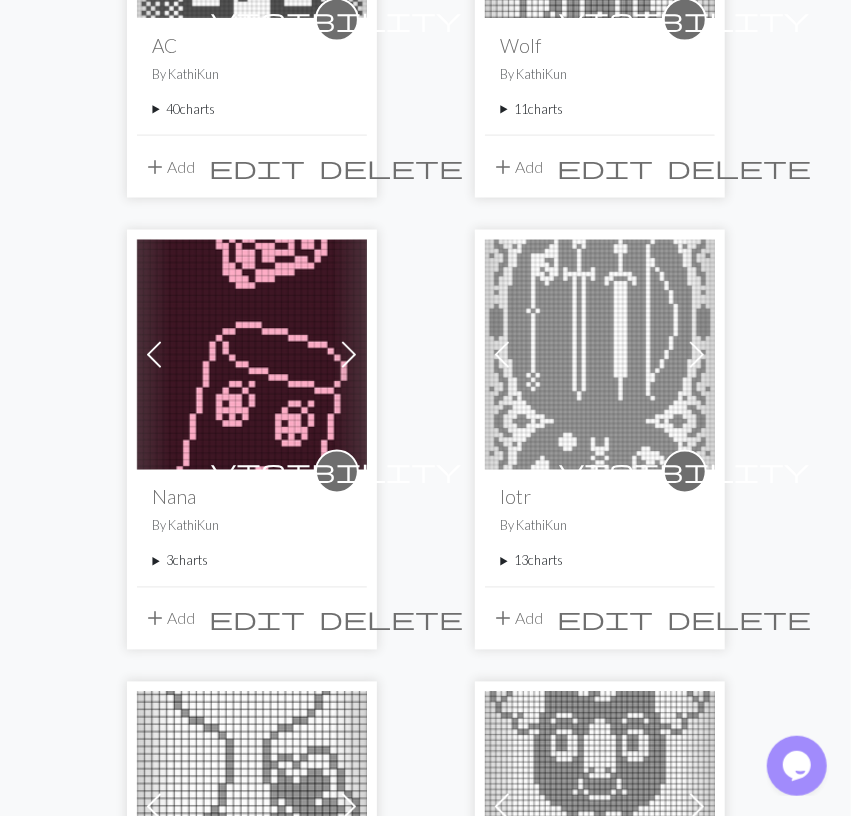click on "3  charts" at bounding box center (252, 561) 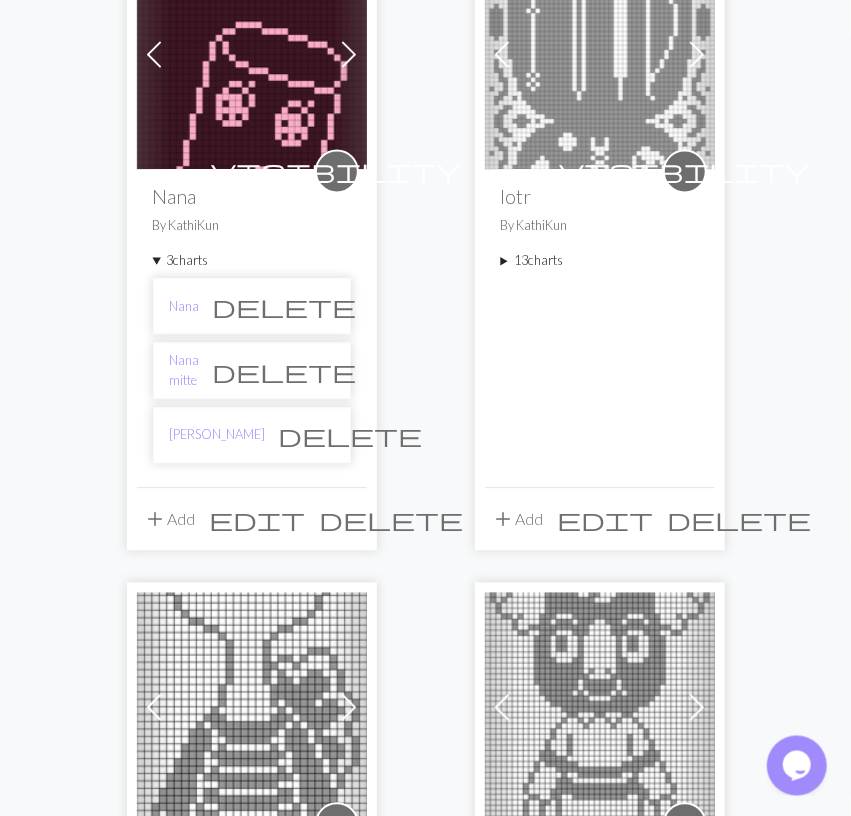 scroll, scrollTop: 1248, scrollLeft: 0, axis: vertical 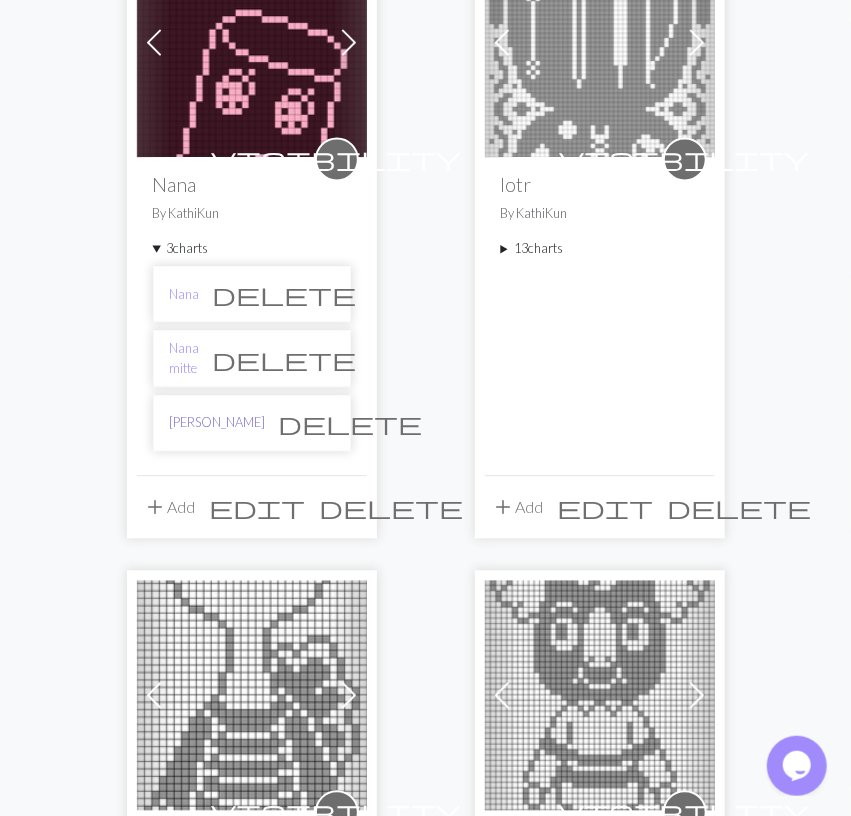 click on "[PERSON_NAME]" at bounding box center [218, 423] 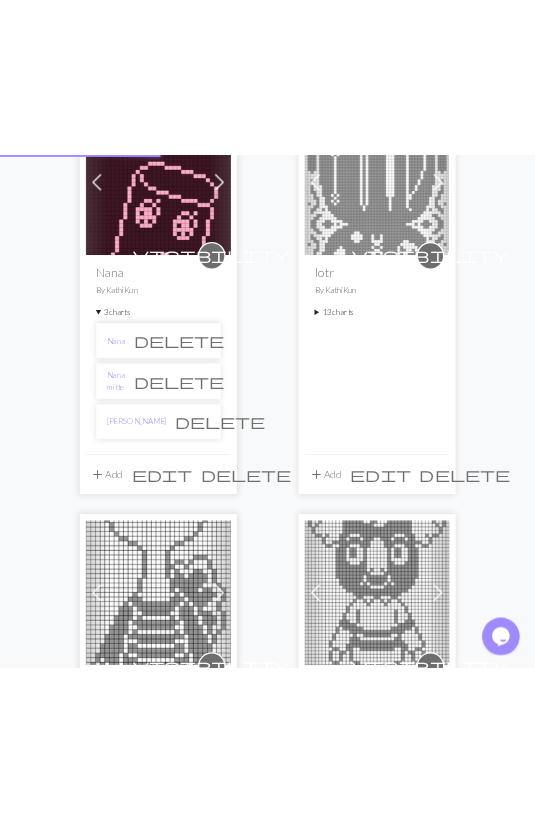 scroll, scrollTop: 0, scrollLeft: 0, axis: both 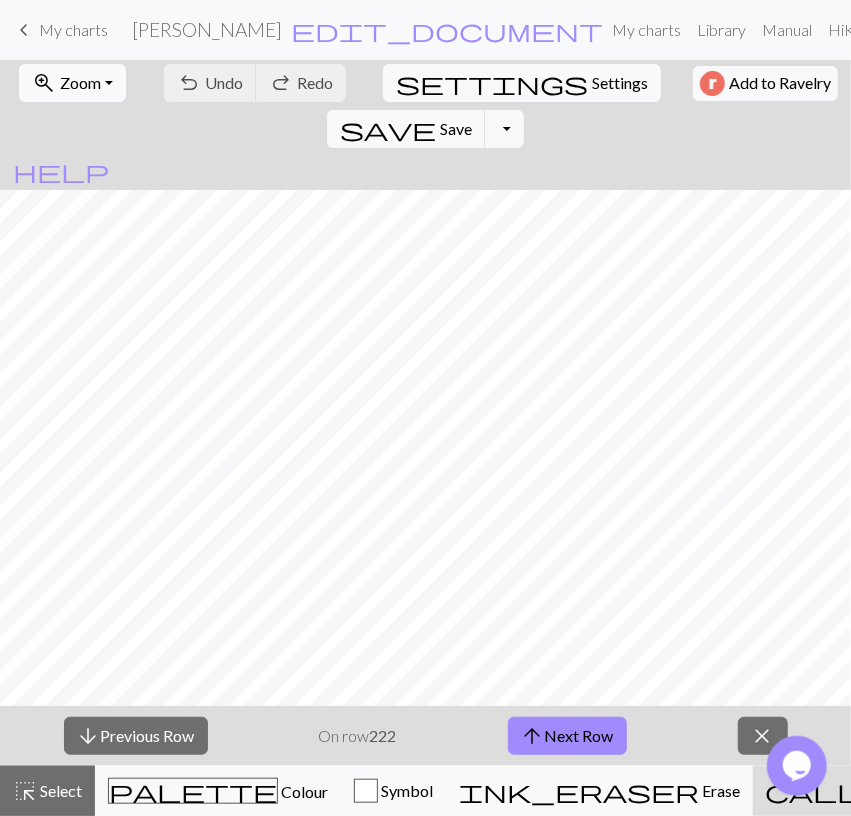 click on "Zoom" at bounding box center [80, 82] 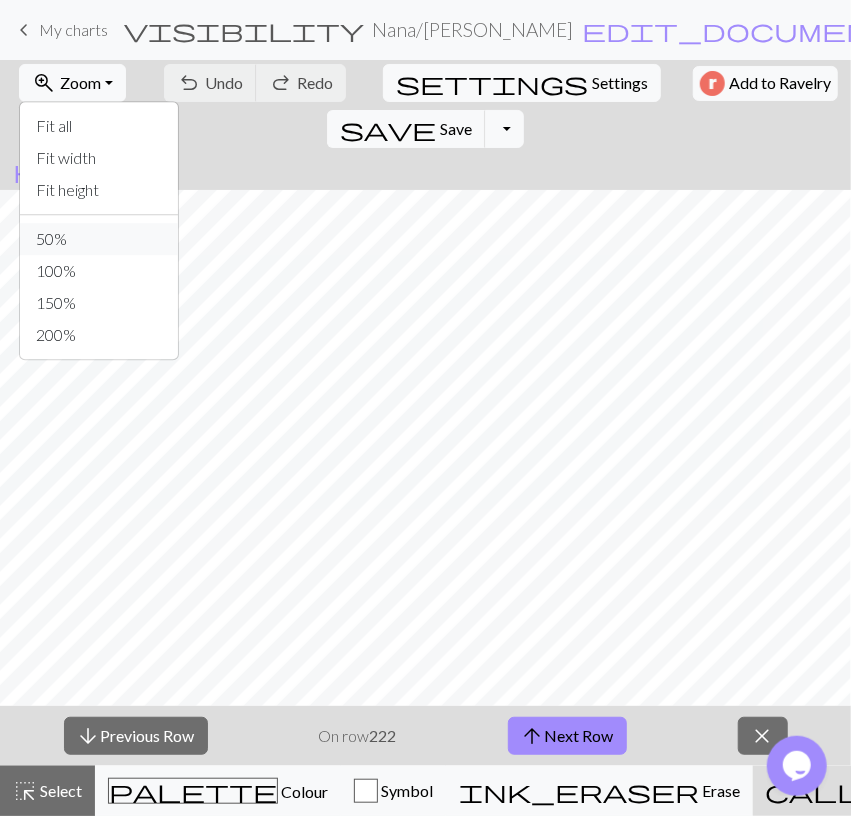 drag, startPoint x: 112, startPoint y: 233, endPoint x: 299, endPoint y: 14, distance: 287.9757 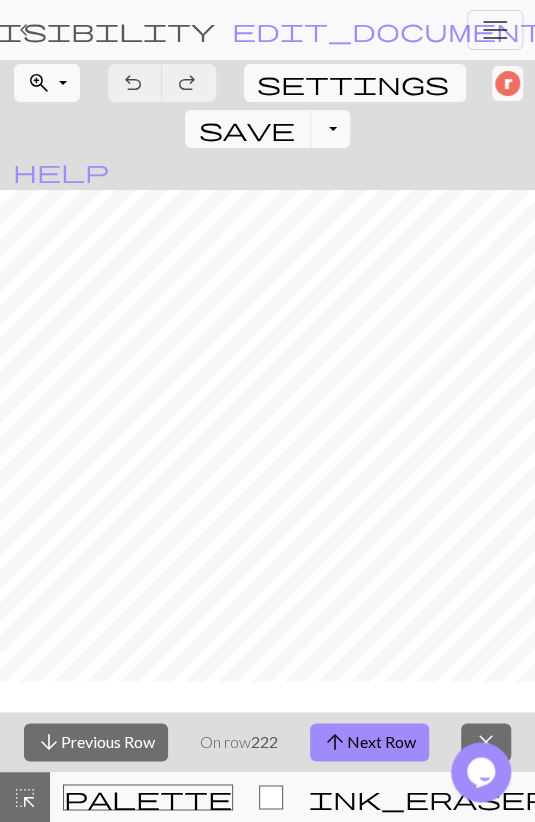 scroll, scrollTop: 348, scrollLeft: 0, axis: vertical 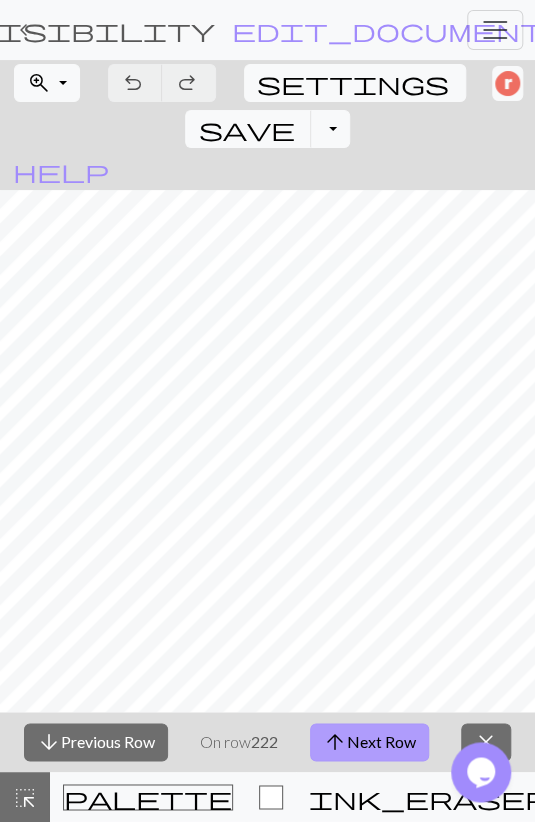 drag, startPoint x: 329, startPoint y: 739, endPoint x: 332, endPoint y: 713, distance: 26.172504 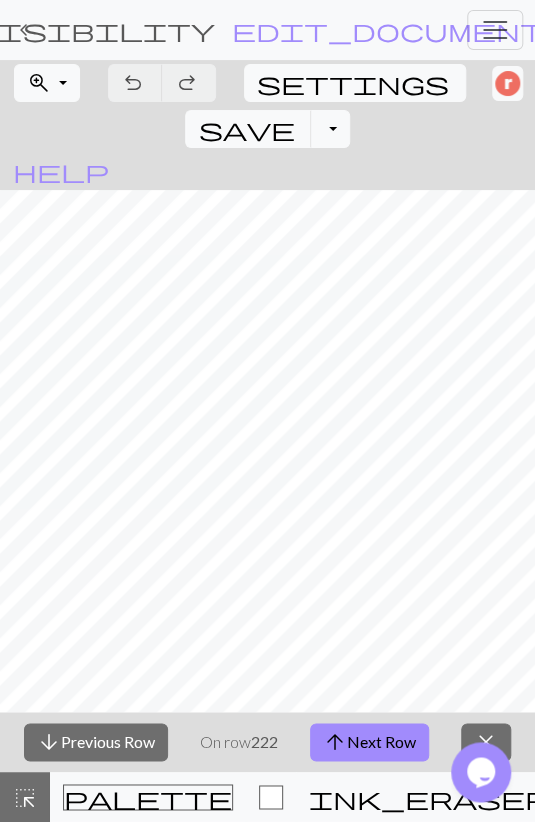 click on "arrow_upward" at bounding box center [335, 742] 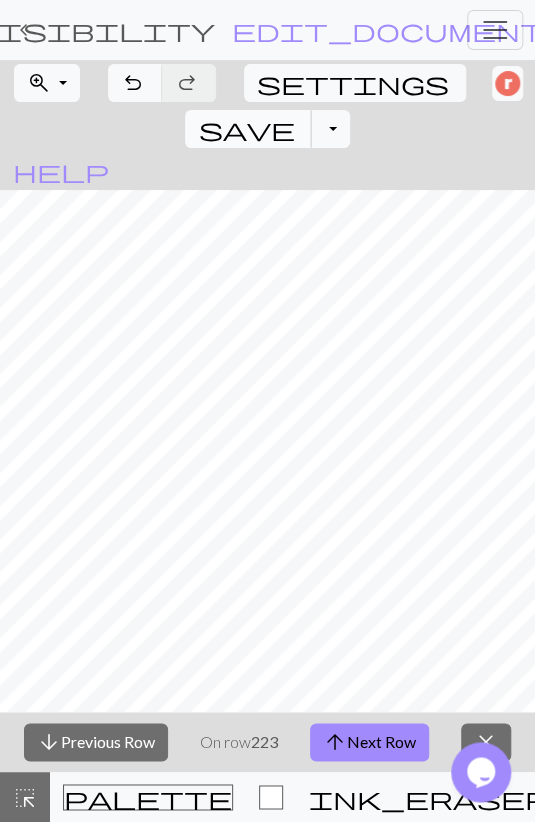 click on "save Save Save" at bounding box center [248, 129] 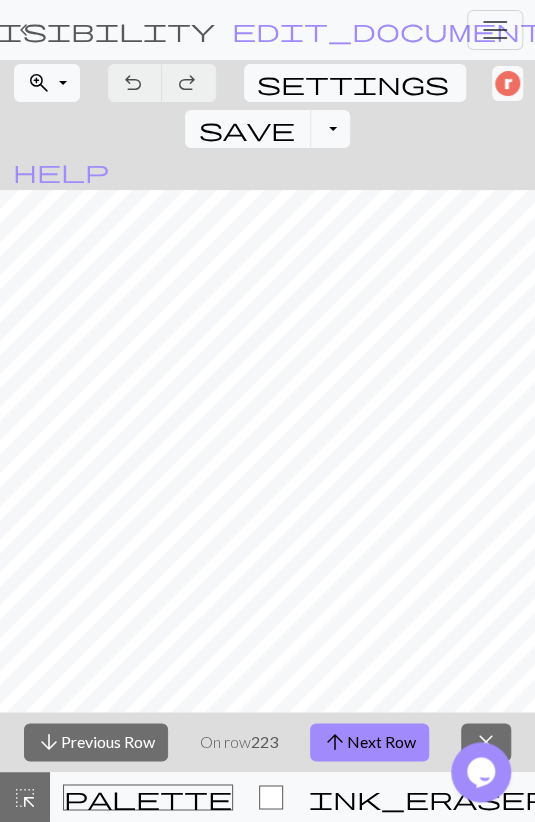 click on "arrow_upward  Next Row" at bounding box center (369, 742) 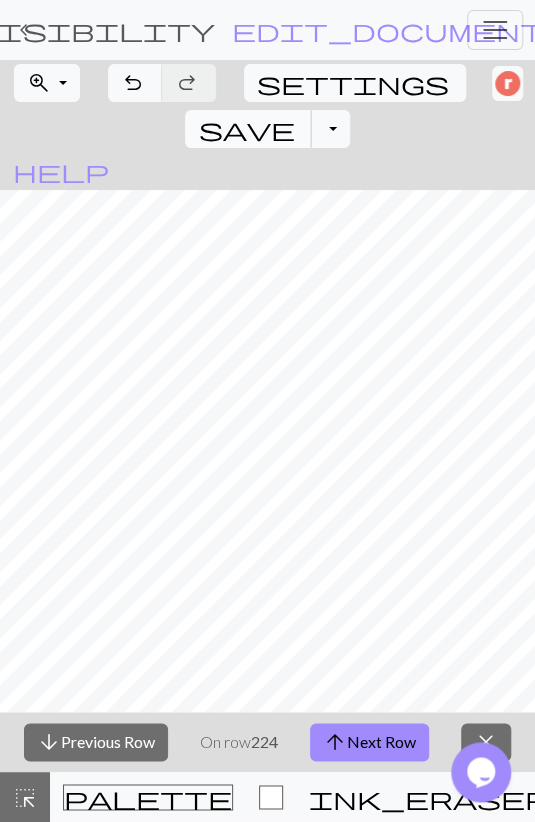 click on "save" at bounding box center [246, 129] 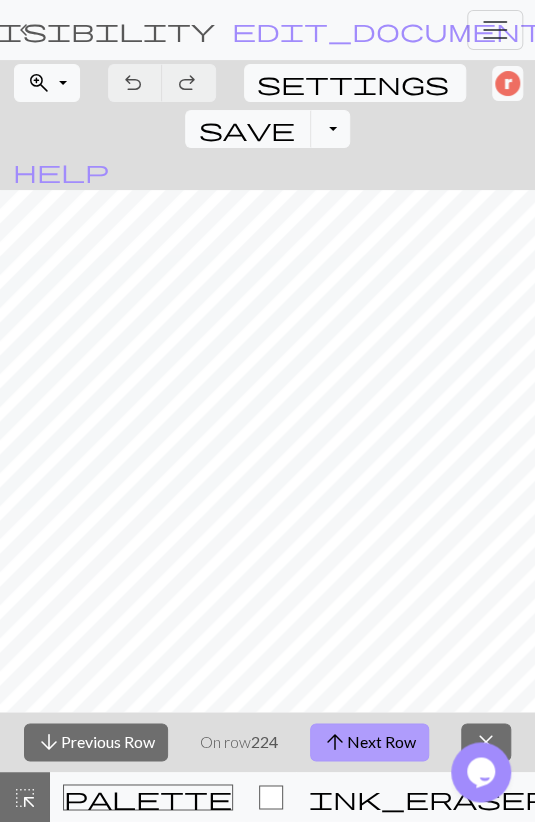 click on "arrow_upward" at bounding box center [335, 742] 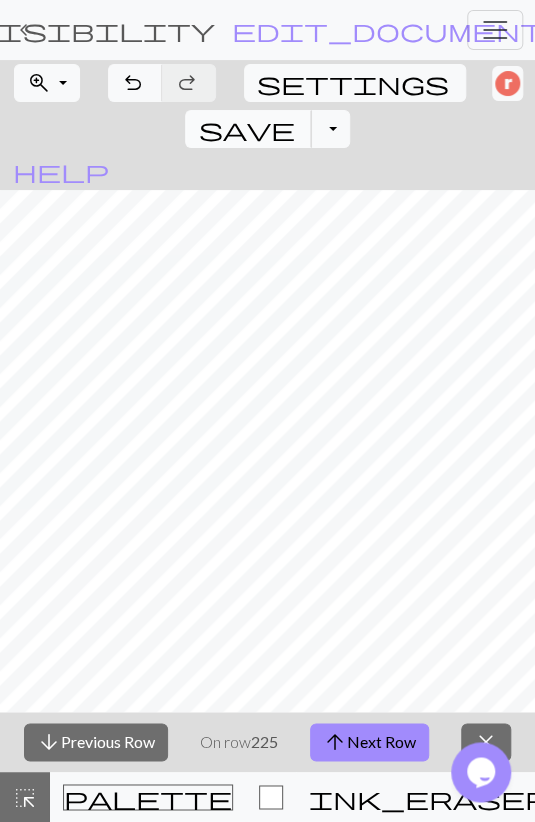 click on "save" at bounding box center [246, 129] 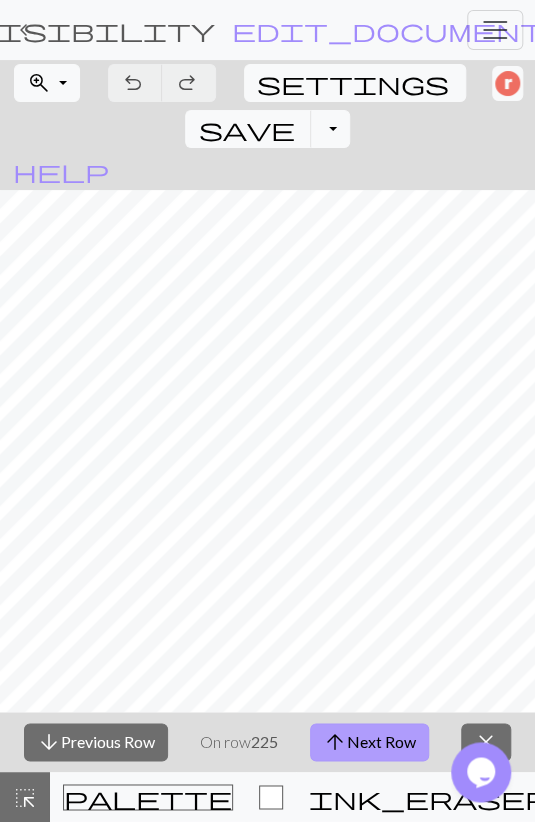 click on "arrow_upward" at bounding box center [335, 742] 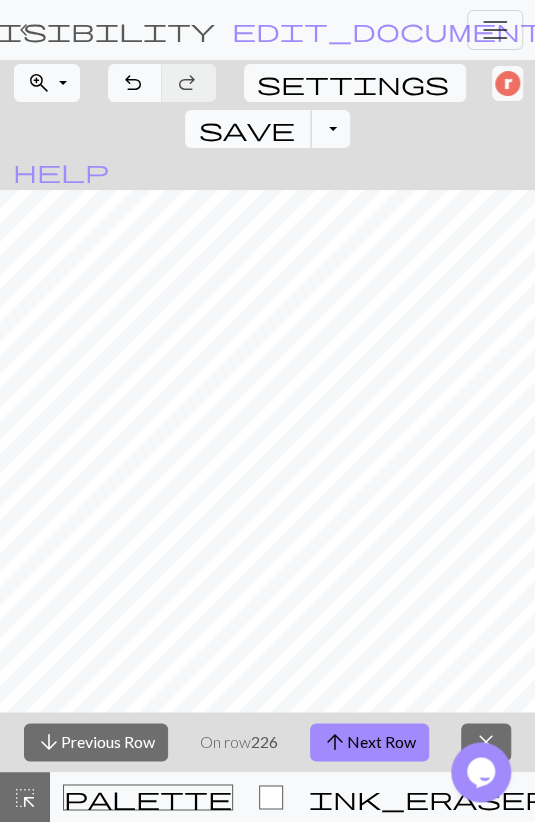 click on "save" at bounding box center (246, 129) 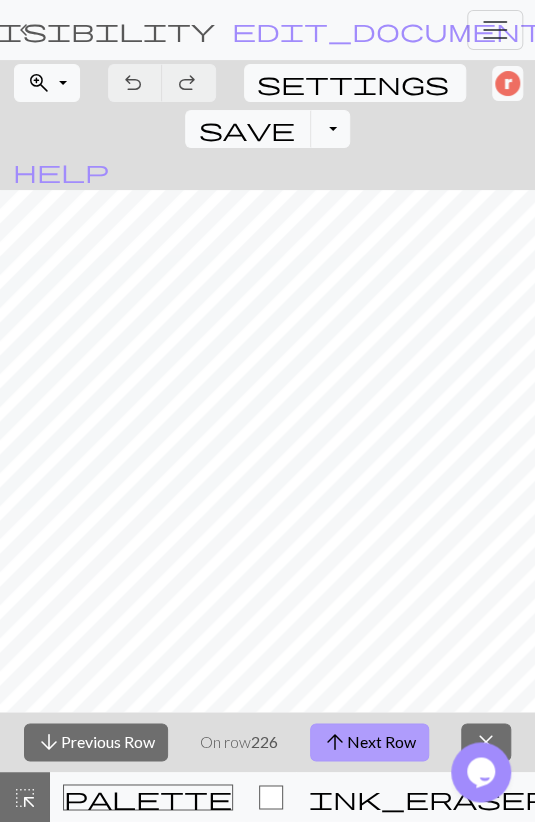 click on "arrow_upward  Next Row" at bounding box center [369, 742] 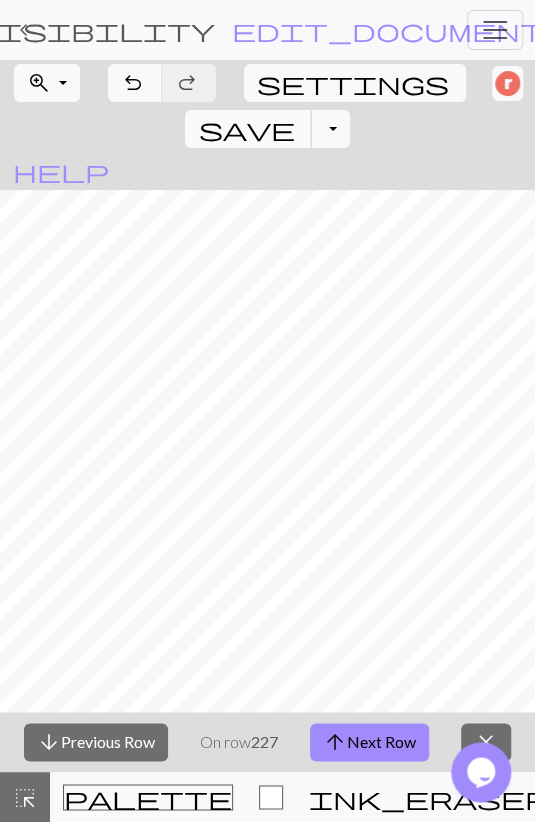 click on "save Save Save" at bounding box center (248, 129) 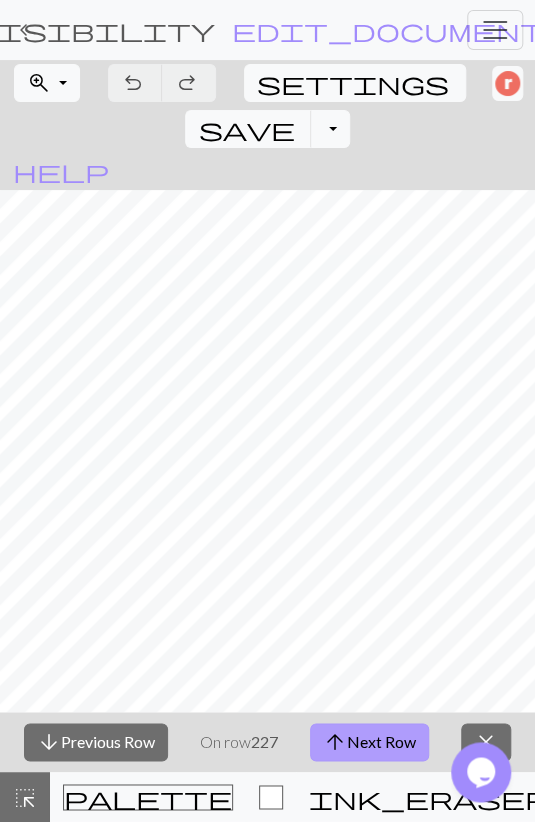 click on "arrow_upward  Next Row" at bounding box center [369, 742] 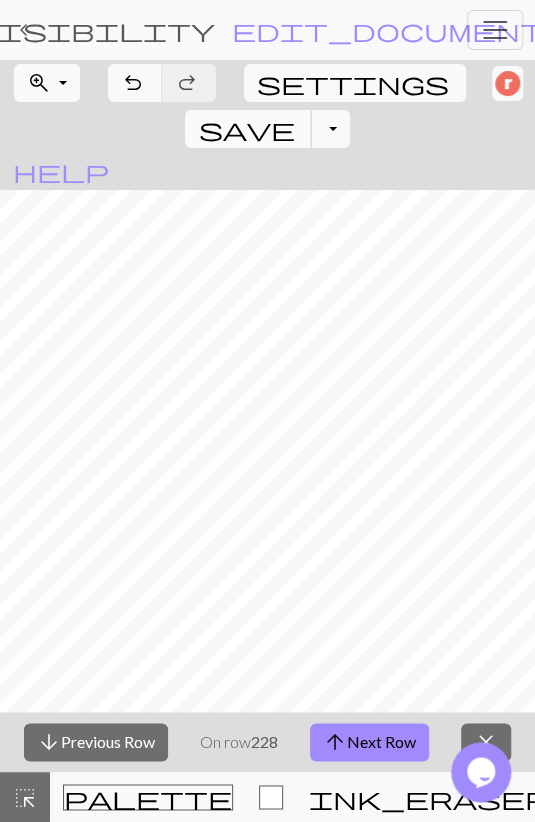 click on "save" at bounding box center (246, 129) 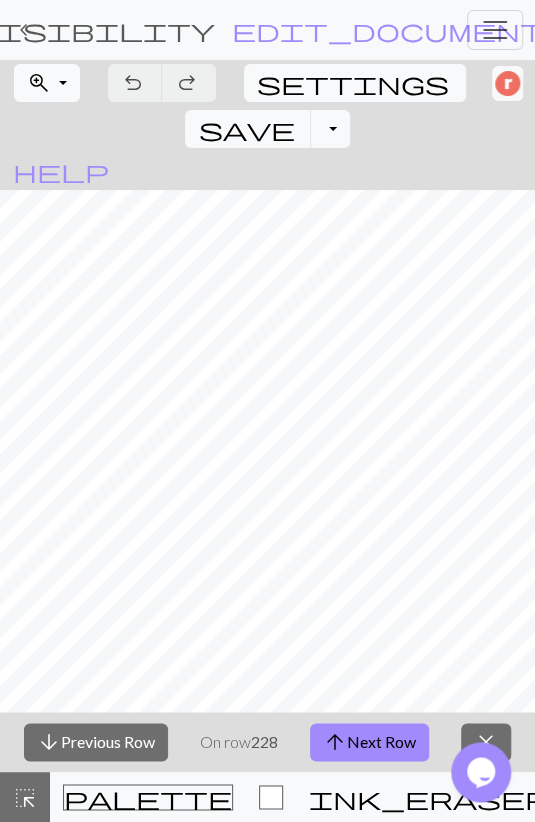 drag, startPoint x: 488, startPoint y: 89, endPoint x: 535, endPoint y: 145, distance: 73.109505 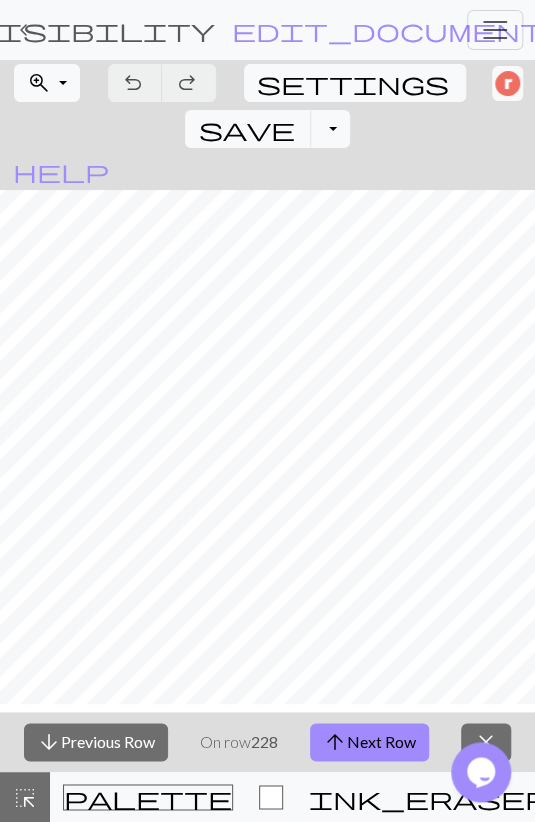 scroll, scrollTop: 232, scrollLeft: 0, axis: vertical 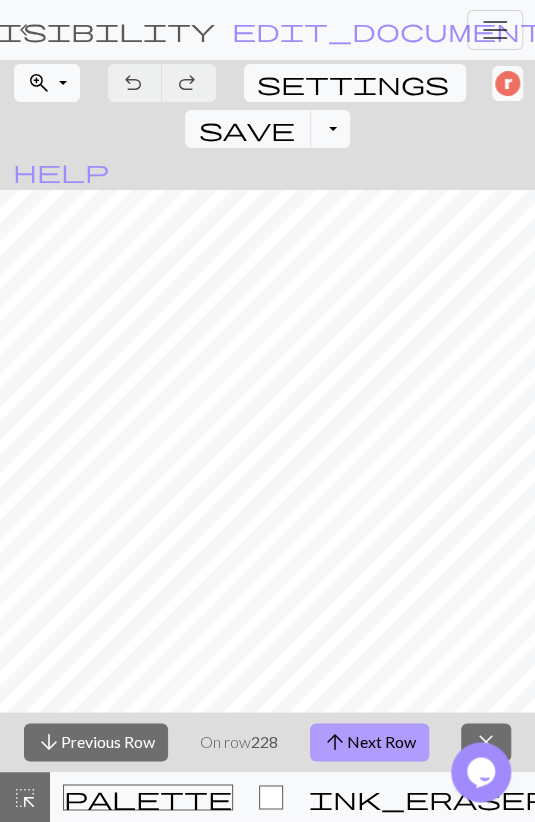 click on "arrow_upward  Next Row" at bounding box center [369, 742] 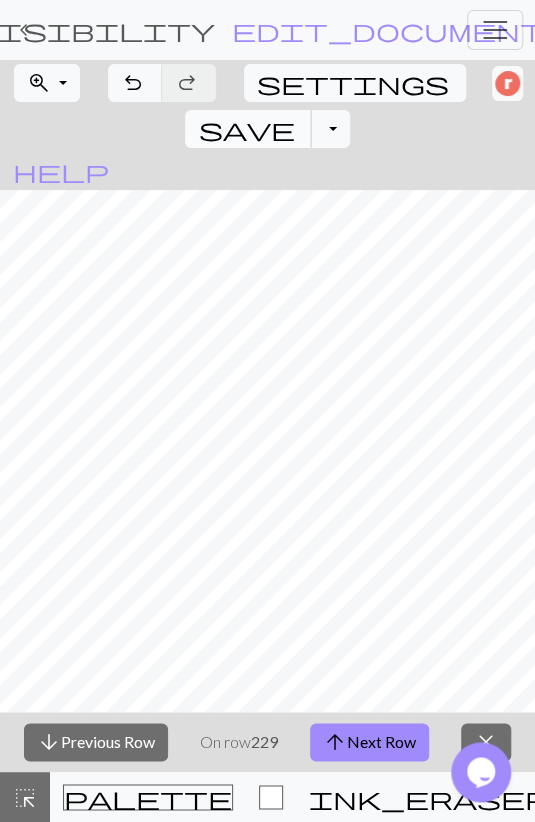 click on "save" at bounding box center [246, 129] 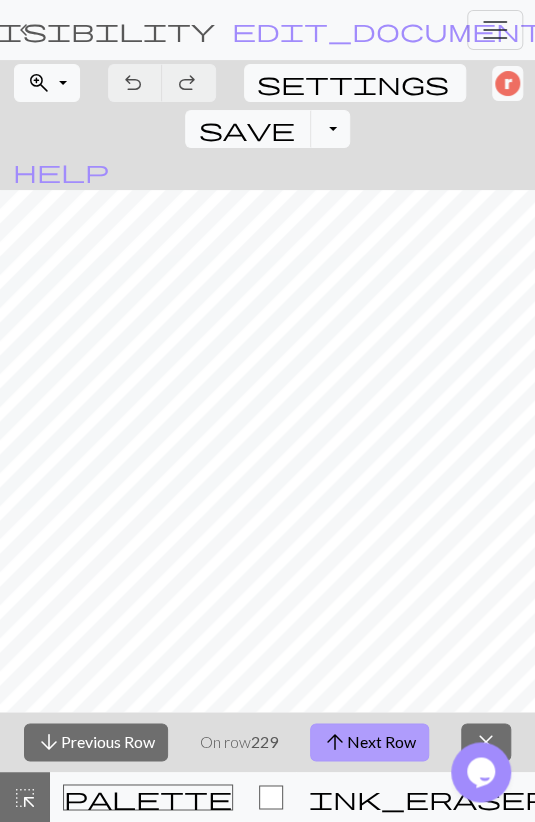 click on "arrow_upward  Next Row" at bounding box center [369, 742] 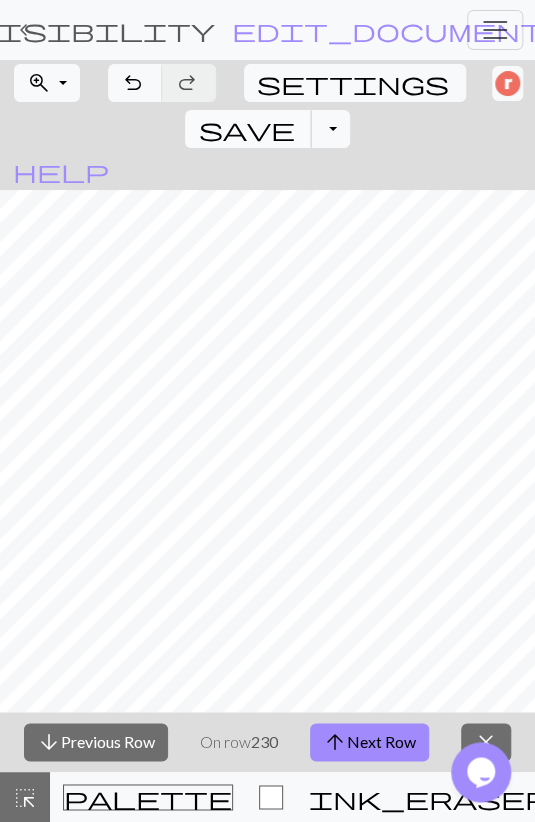 click on "save Save Save" at bounding box center [248, 129] 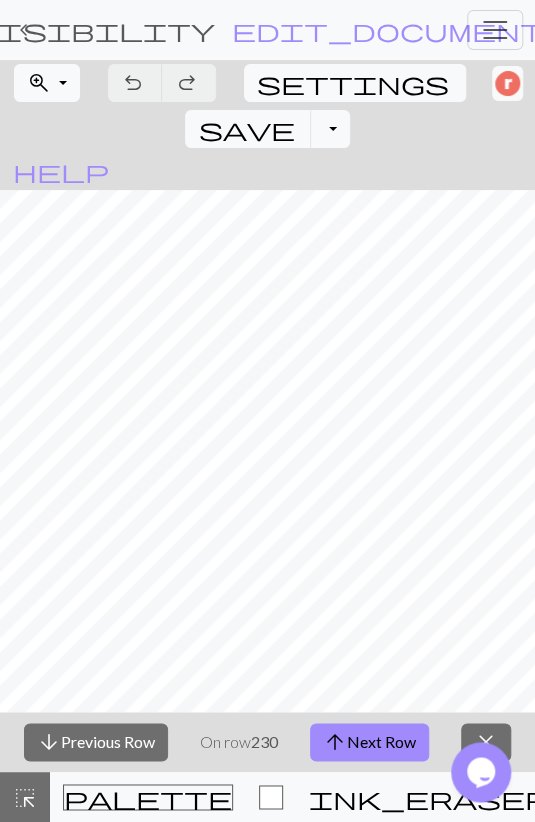 click on "keyboard_arrow_left" at bounding box center (24, 30) 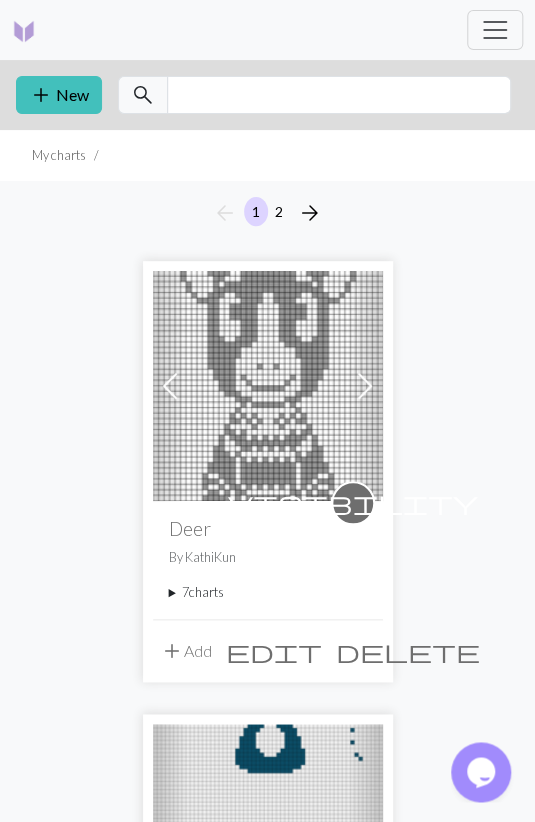 click on "visibility Deer By   [PERSON_NAME] 7  charts [PERSON_NAME] Bam delete Beau delete [PERSON_NAME] delete Chelsea delete [PERSON_NAME] delete [PERSON_NAME] delete" at bounding box center [268, 559] 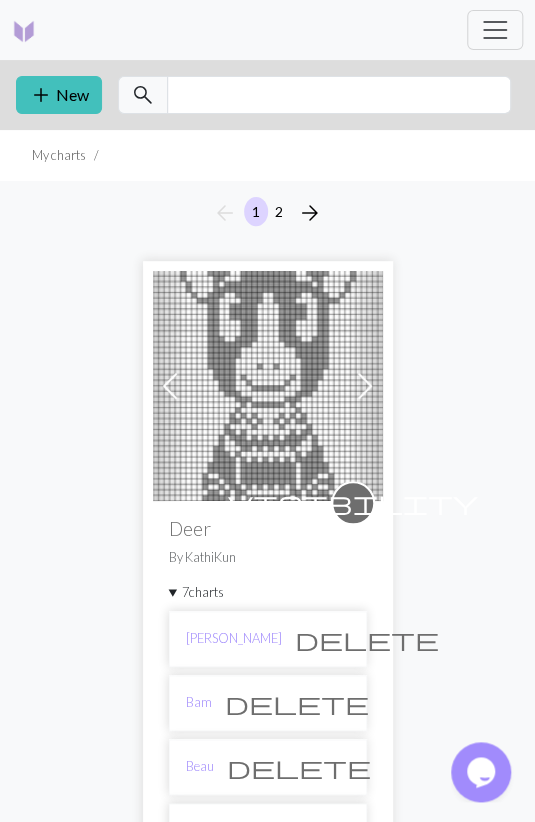 scroll, scrollTop: 312, scrollLeft: 0, axis: vertical 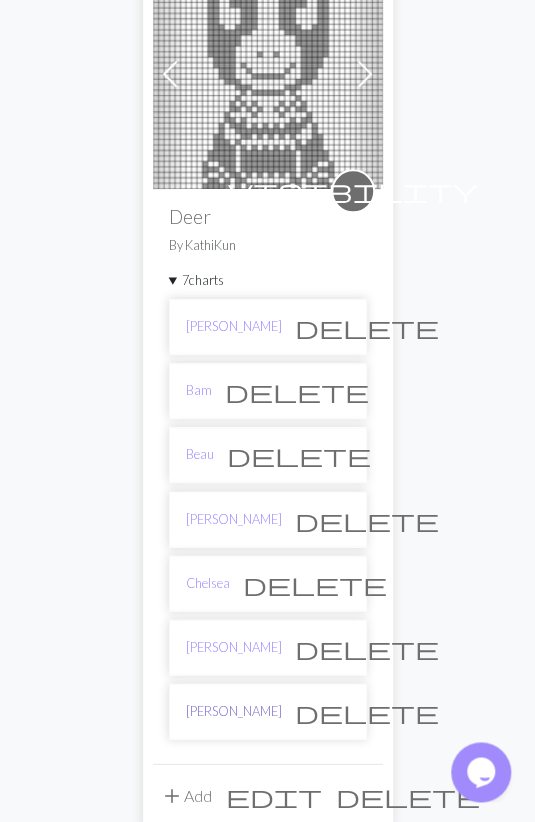click on "[PERSON_NAME]" at bounding box center (234, 710) 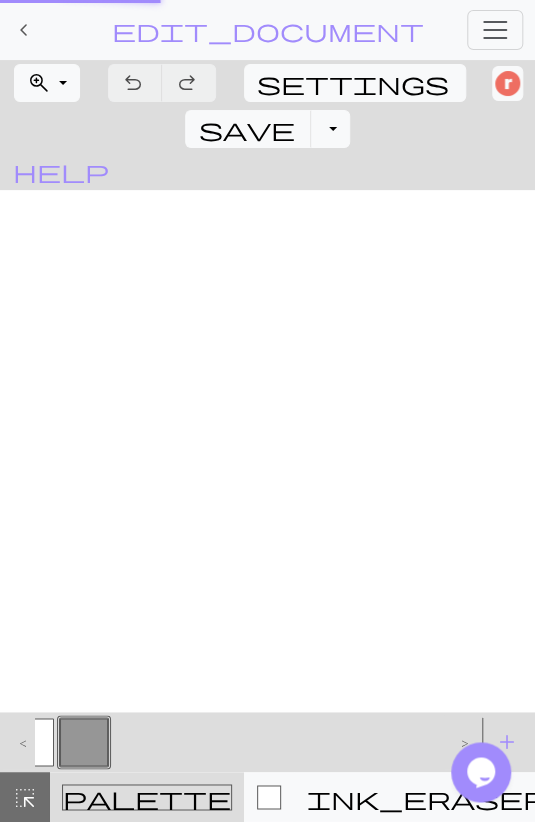 scroll, scrollTop: 0, scrollLeft: 0, axis: both 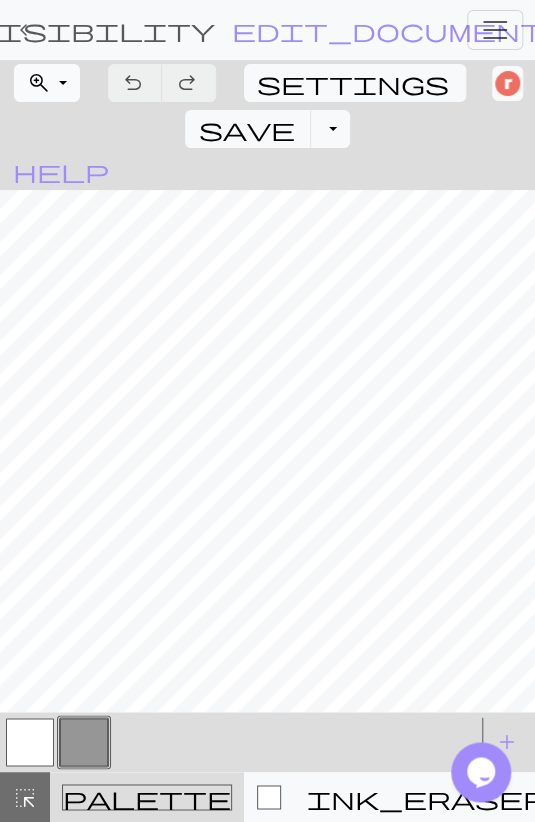 click on "zoom_in" at bounding box center (39, 83) 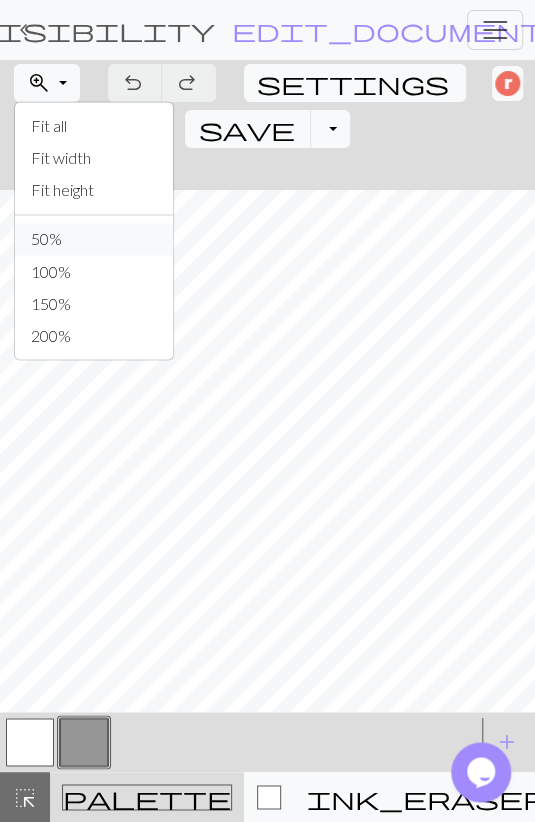 click on "50%" at bounding box center [94, 239] 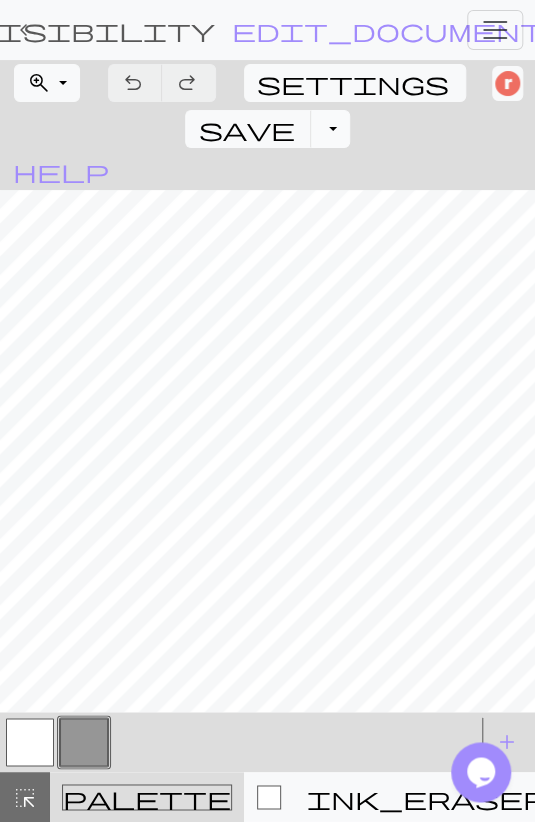click on "Toggle Dropdown" at bounding box center (330, 129) 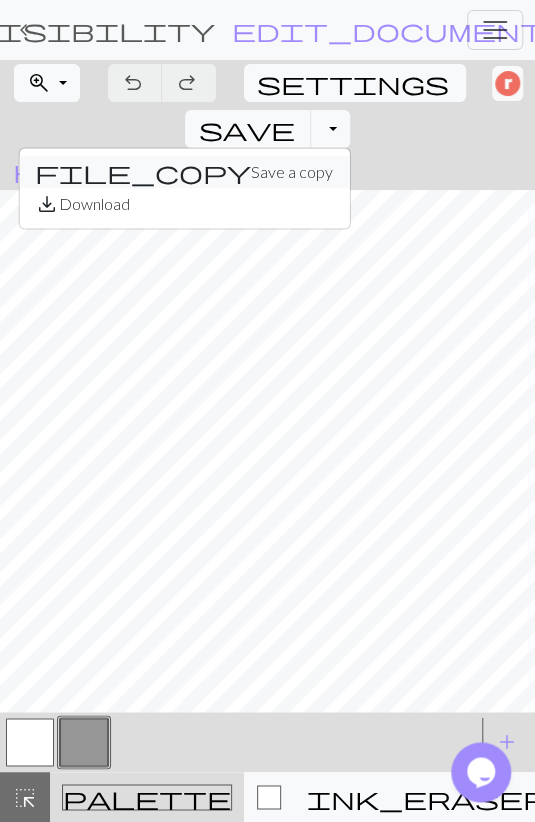 click on "file_copy  Save a copy" at bounding box center (184, 172) 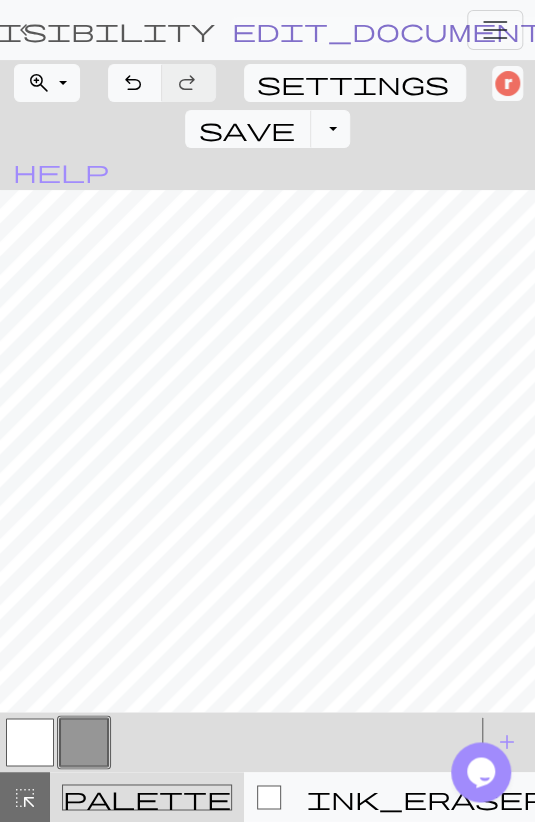 click on "edit_document" at bounding box center (388, 30) 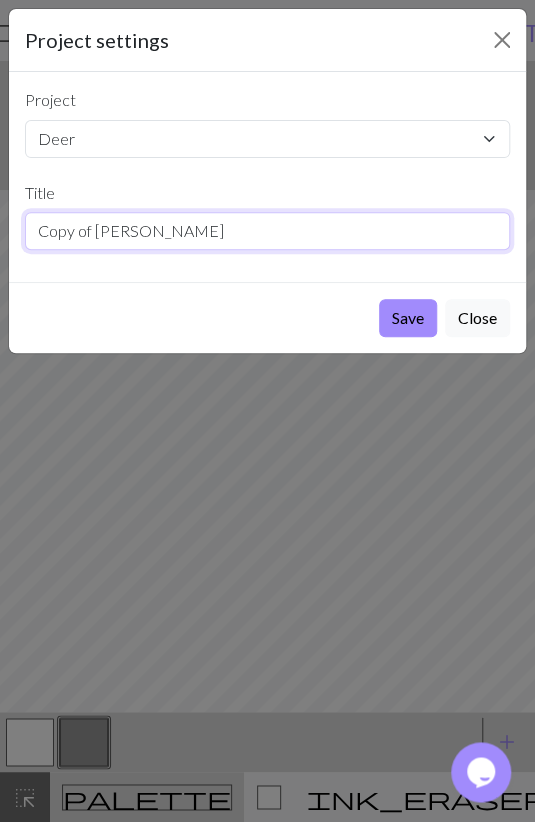 drag, startPoint x: 161, startPoint y: 236, endPoint x: 335, endPoint y: 384, distance: 228.42941 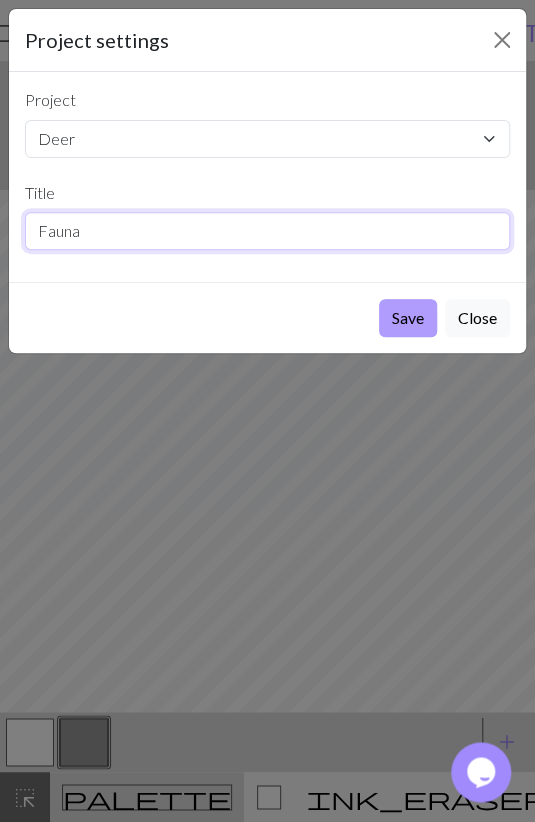type on "Fauna" 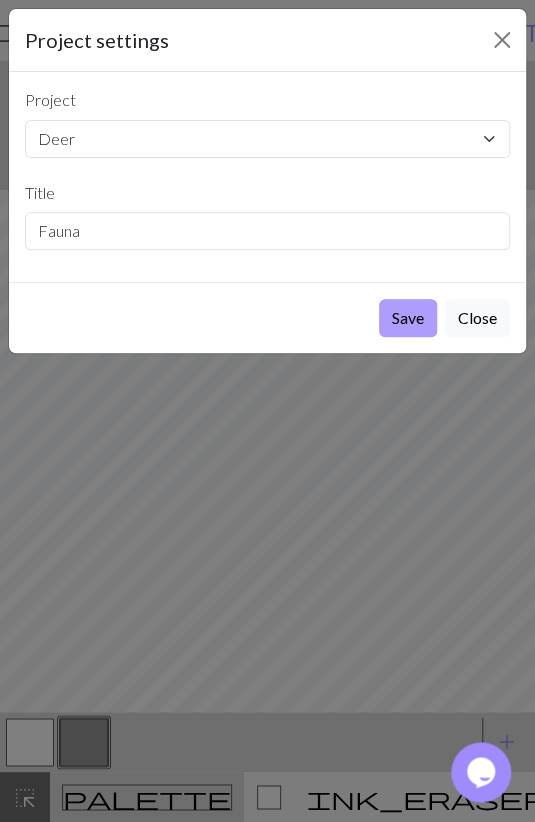 click on "Save" at bounding box center (408, 318) 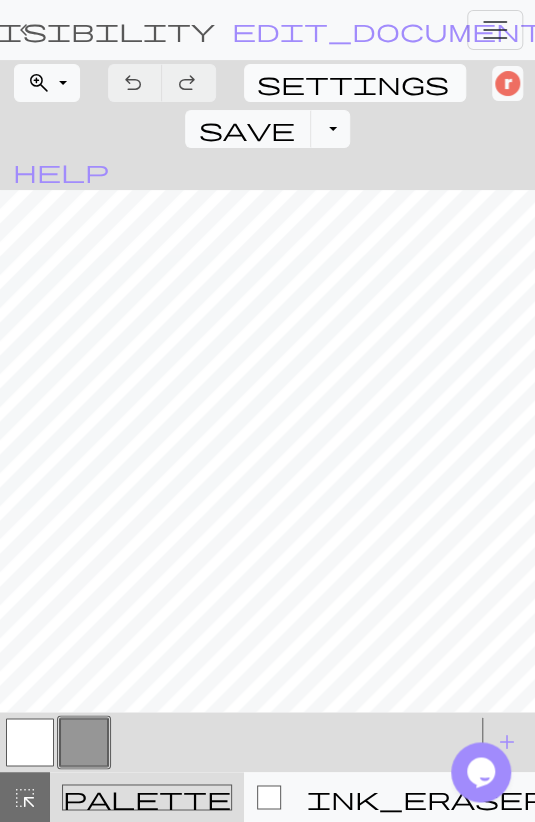 click on "settings" at bounding box center [353, 83] 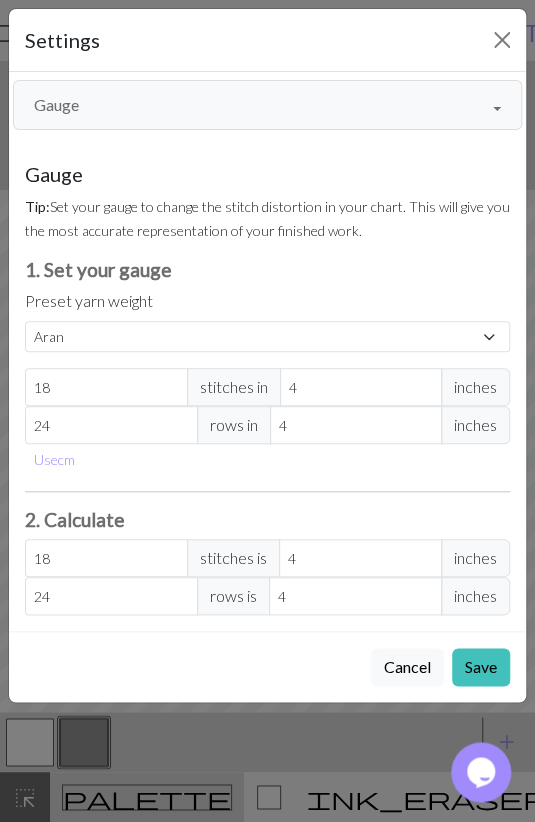 click on "Gauge" at bounding box center (267, 105) 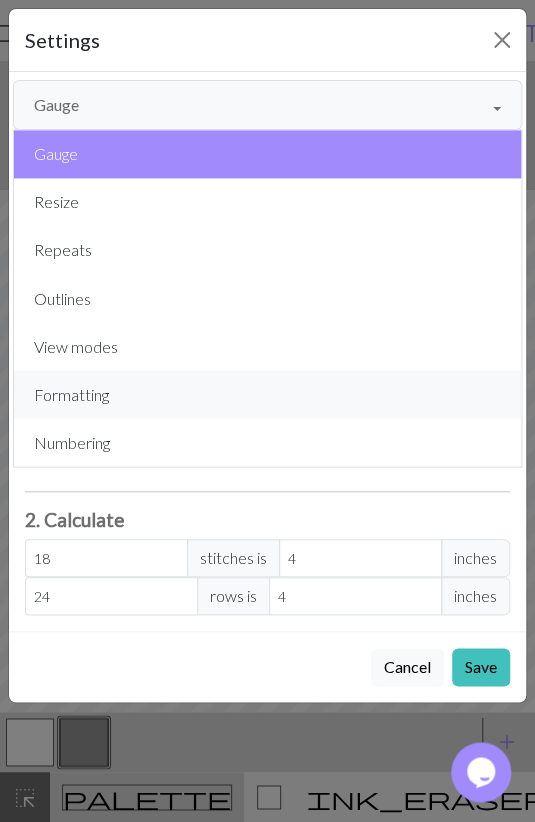 click on "Formatting" at bounding box center (267, 394) 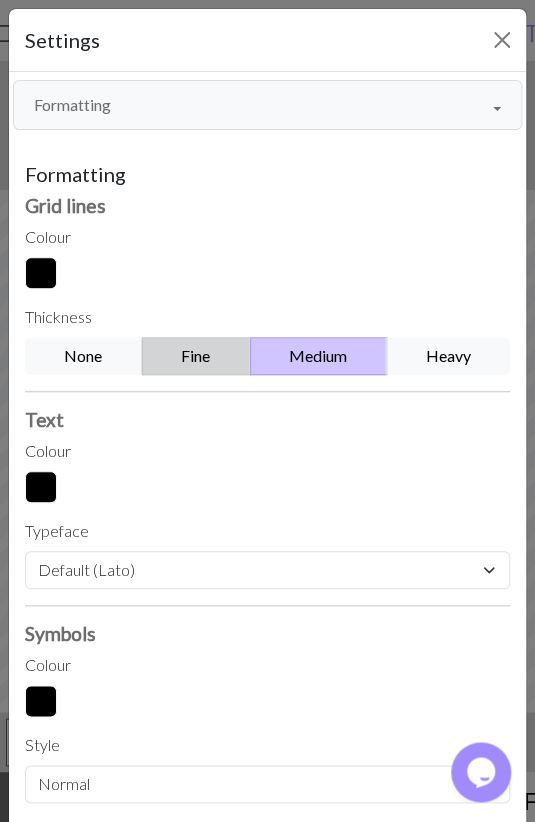 click on "Fine" at bounding box center [196, 356] 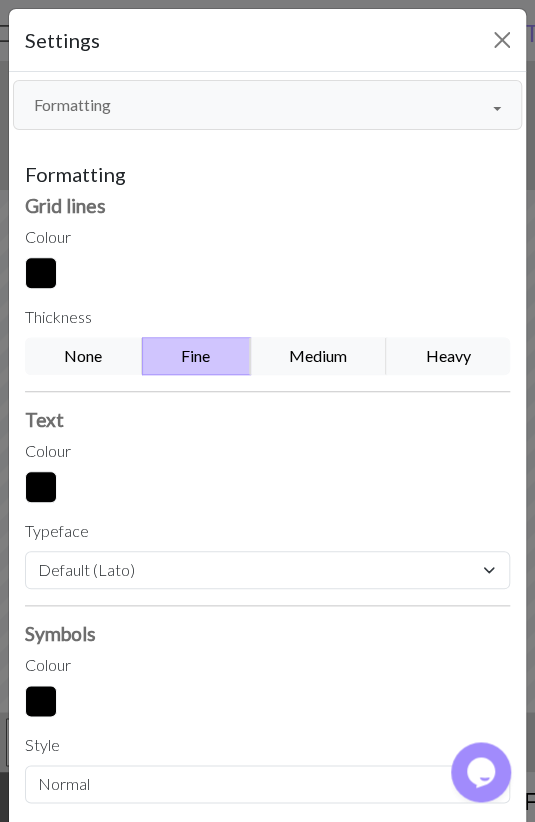 scroll, scrollTop: 88, scrollLeft: 0, axis: vertical 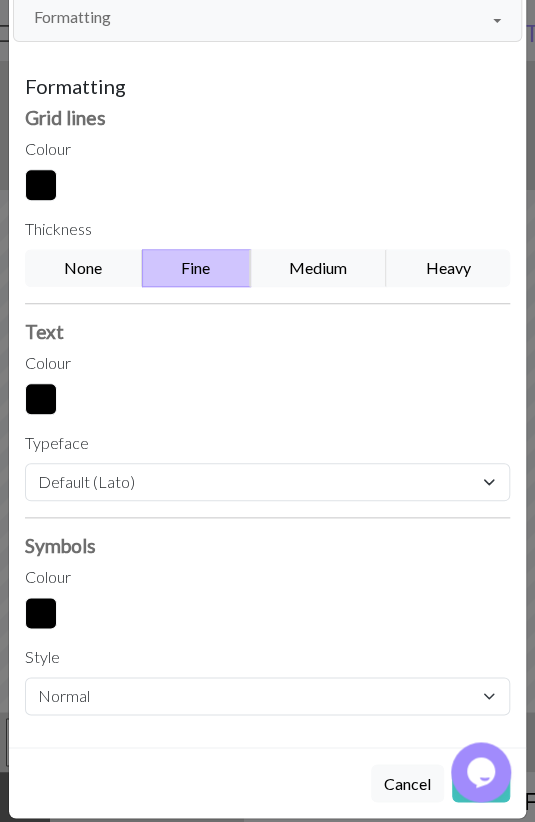 click on "Opens Chat This icon Opens the chat window." at bounding box center (483, 772) 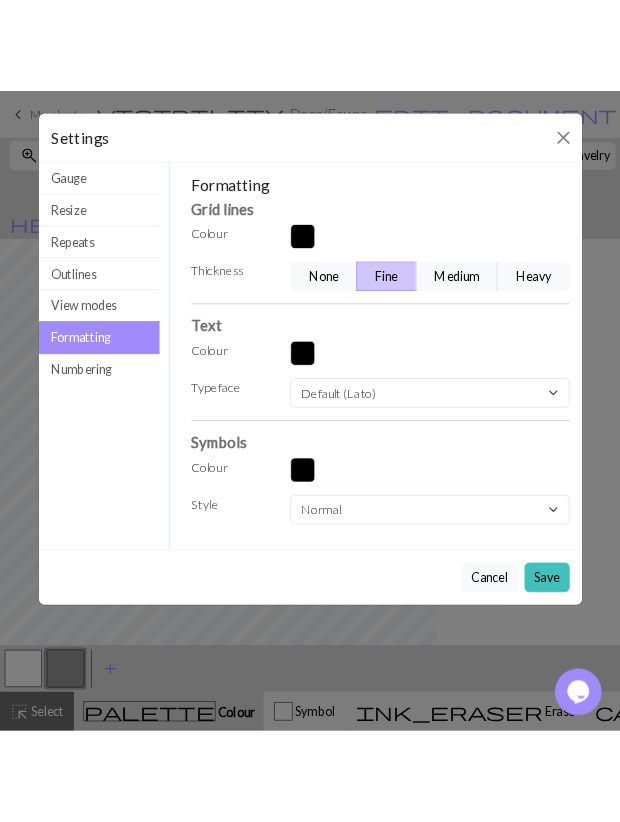 scroll, scrollTop: 0, scrollLeft: 0, axis: both 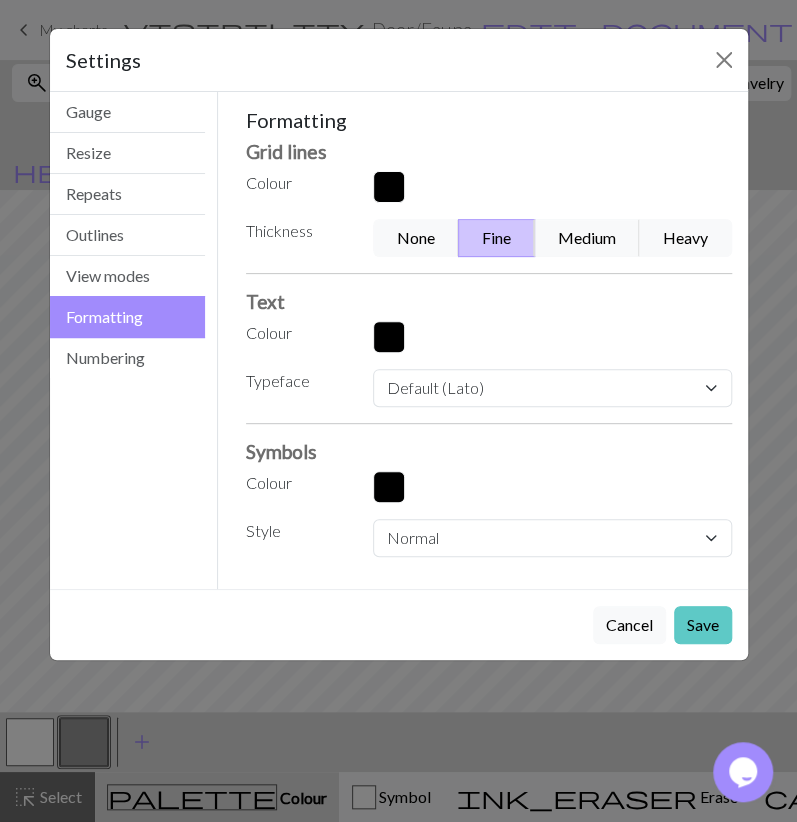 click on "Save" at bounding box center (703, 625) 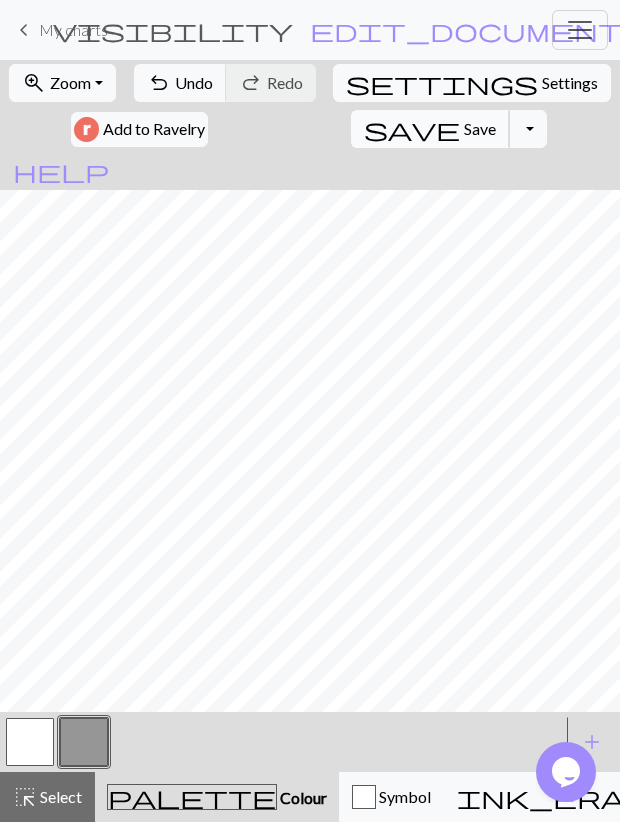 click on "save" at bounding box center (412, 129) 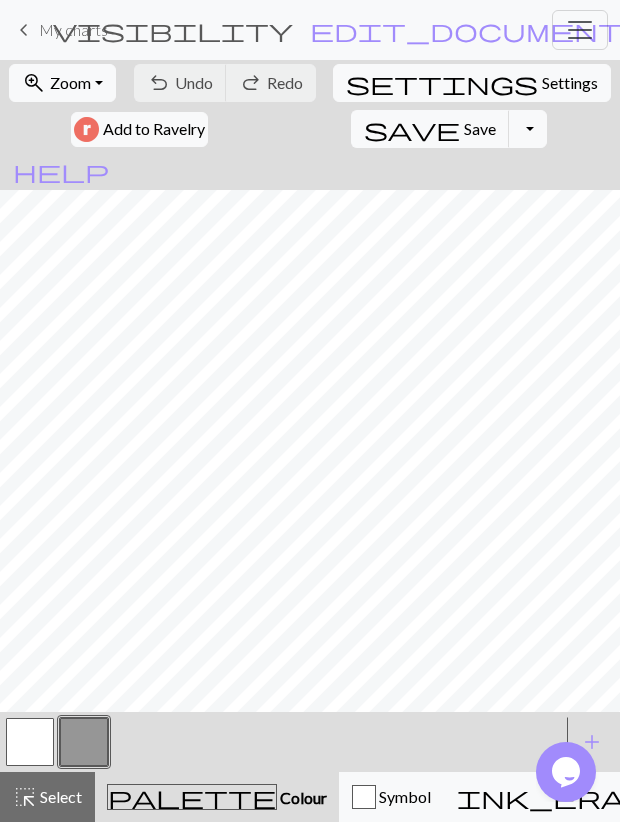 click at bounding box center (30, 742) 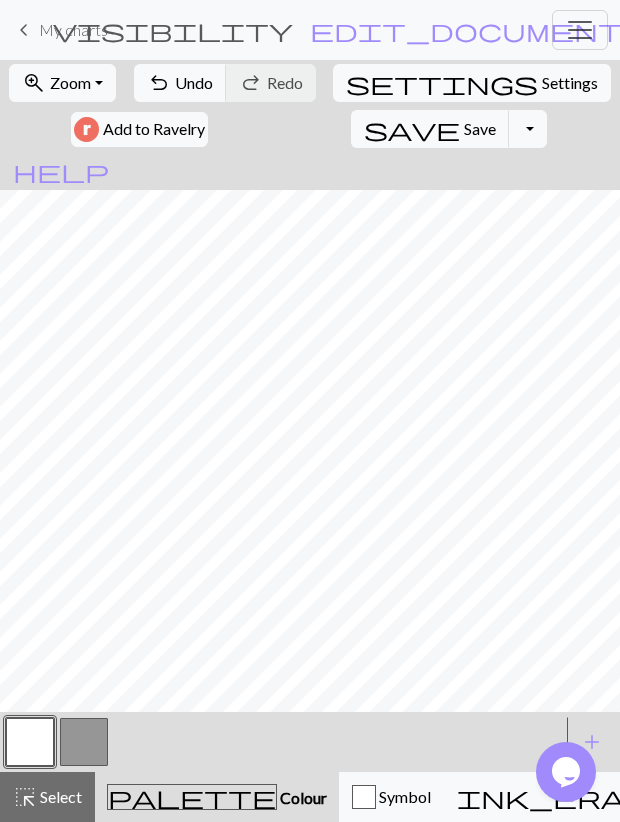 drag, startPoint x: 31, startPoint y: 803, endPoint x: 363, endPoint y: 5, distance: 864.3078 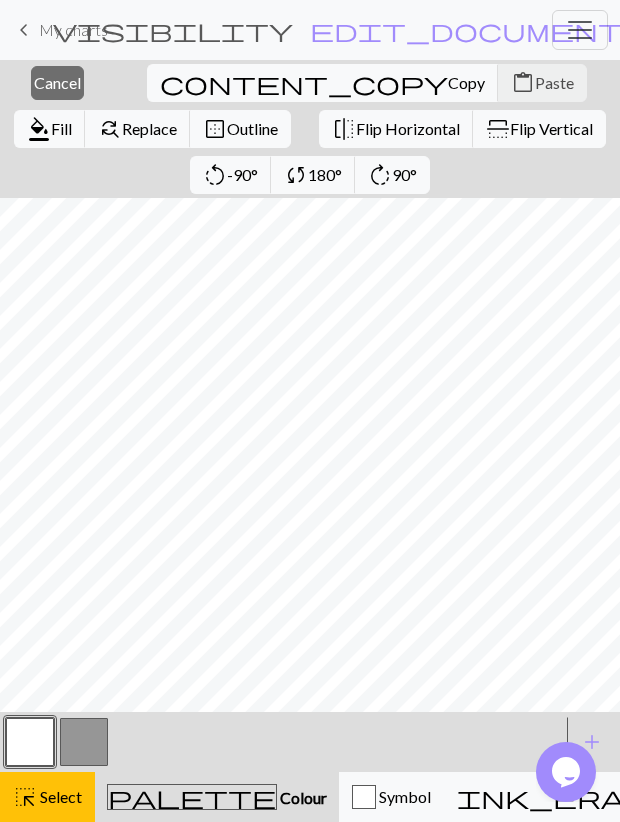 drag, startPoint x: 91, startPoint y: 744, endPoint x: 99, endPoint y: 723, distance: 22.472204 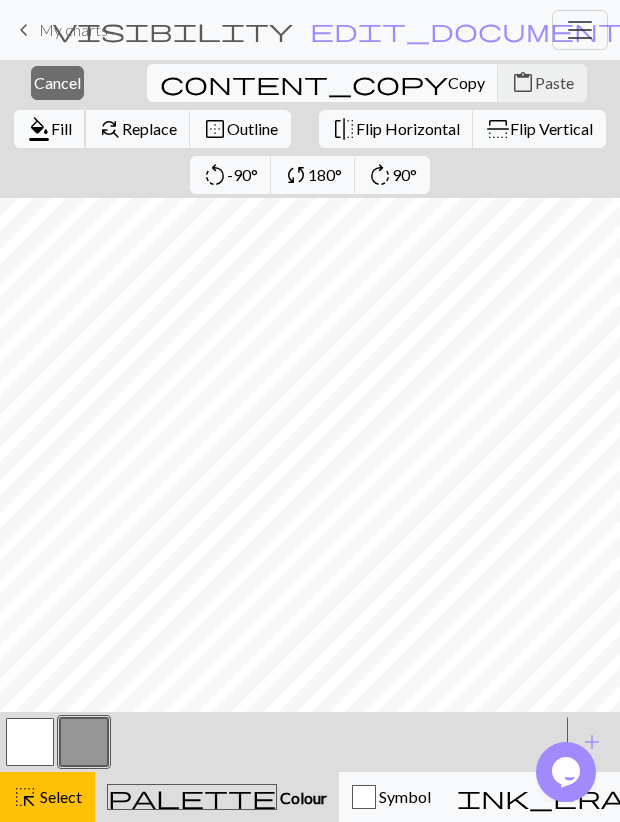 click on "Fill" at bounding box center (61, 128) 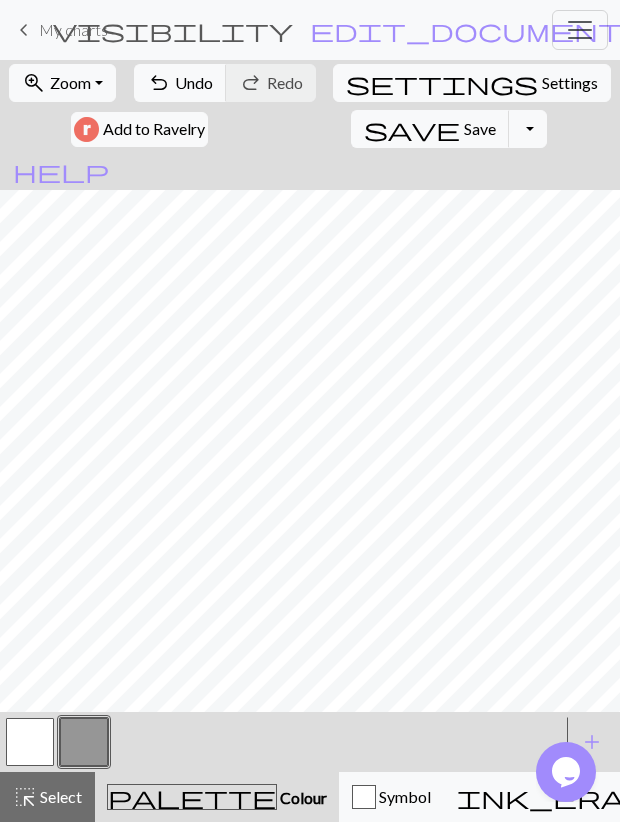 drag, startPoint x: 41, startPoint y: 803, endPoint x: 57, endPoint y: 761, distance: 44.94441 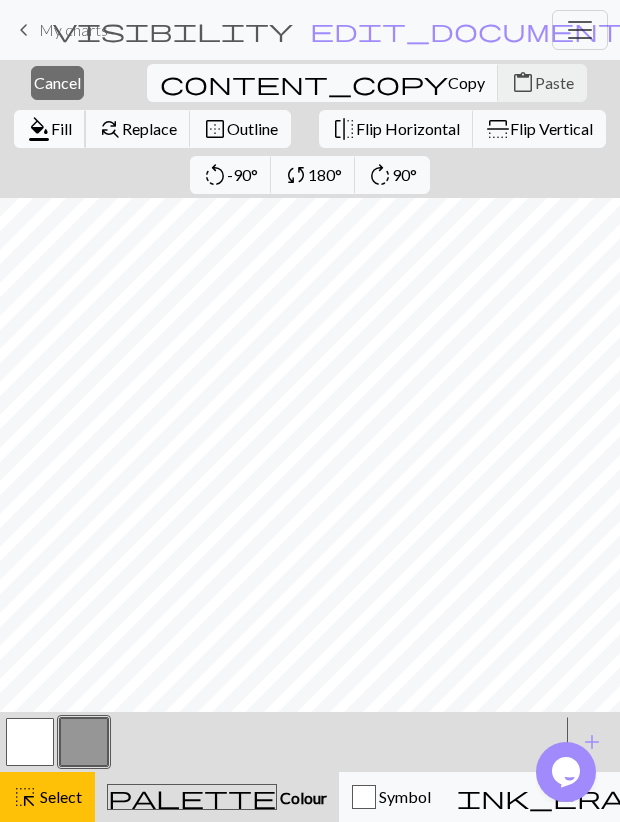 click on "Fill" at bounding box center [61, 128] 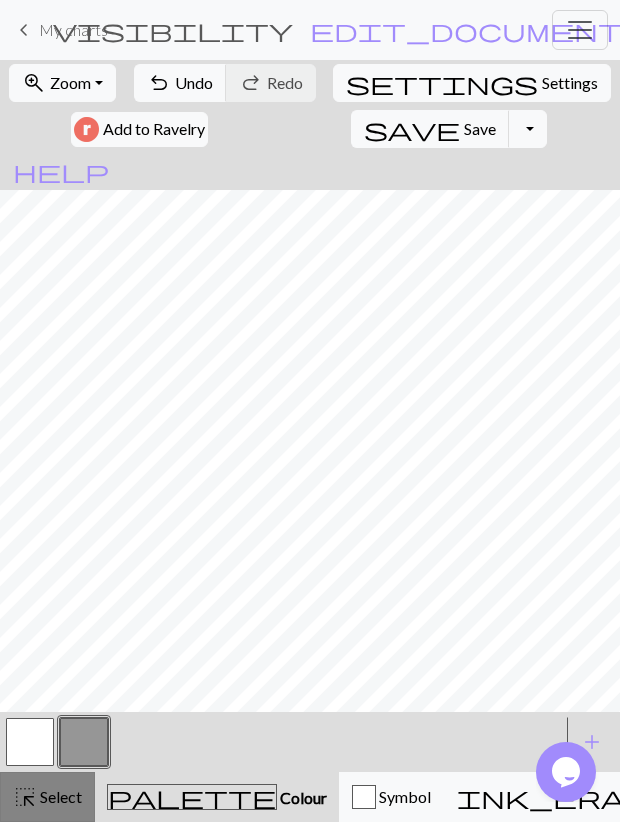 click on "Select" at bounding box center (59, 796) 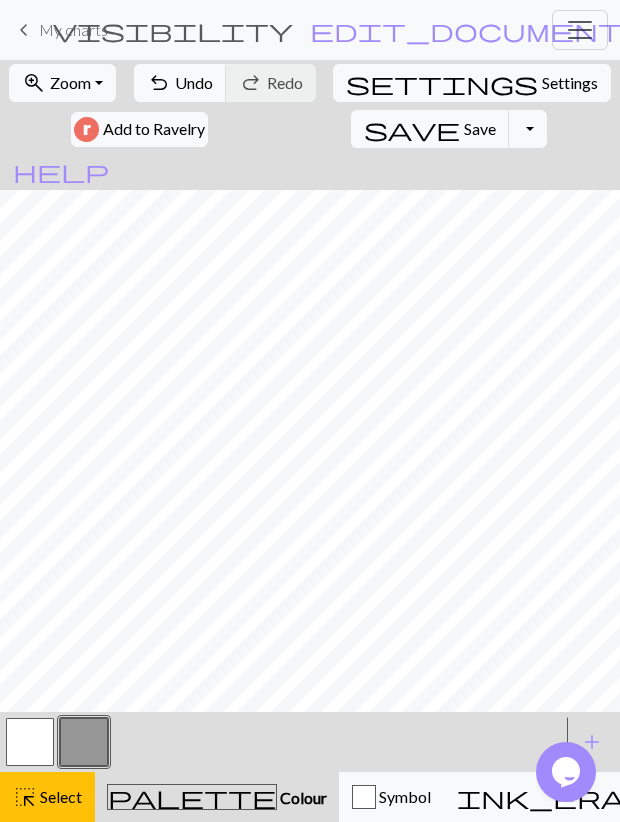 click at bounding box center [30, 742] 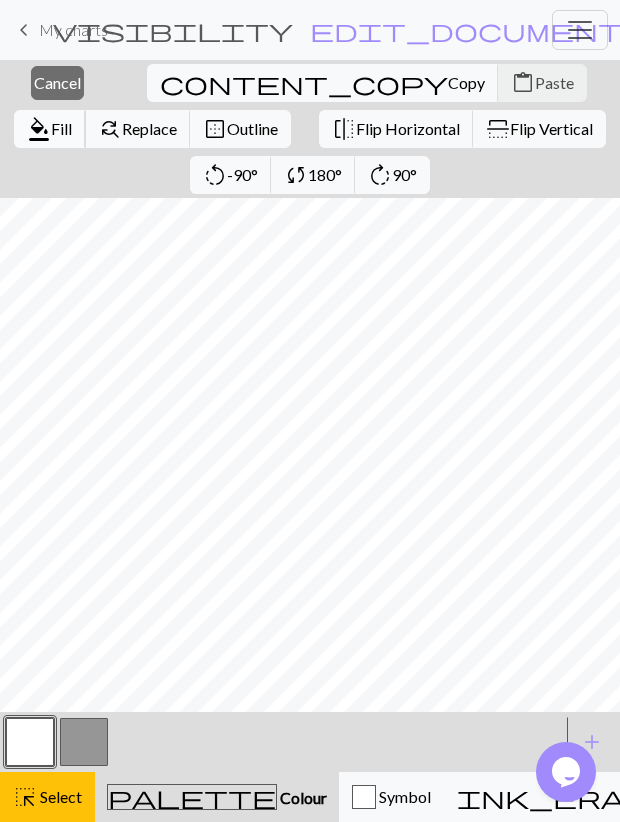 click on "format_color_fill" at bounding box center [39, 129] 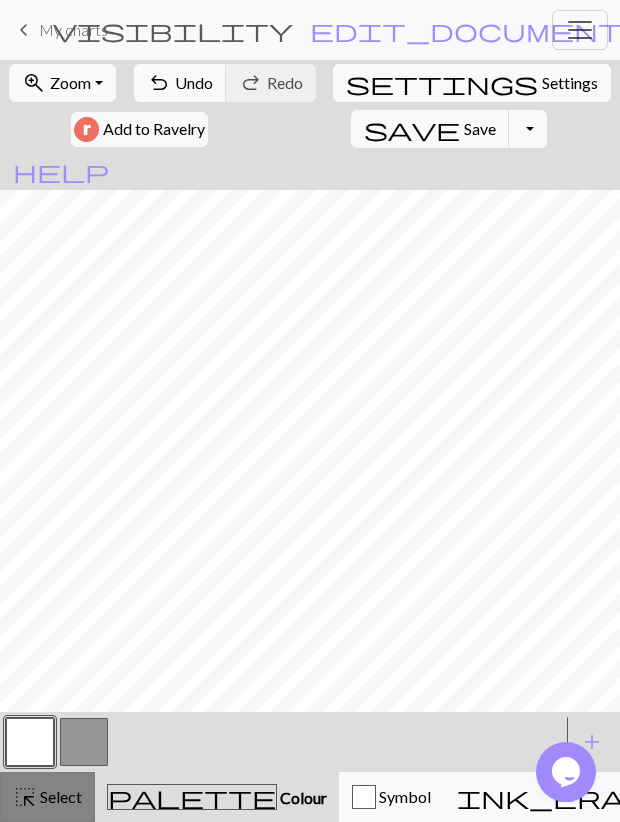 drag, startPoint x: 57, startPoint y: 794, endPoint x: 93, endPoint y: 759, distance: 50.20956 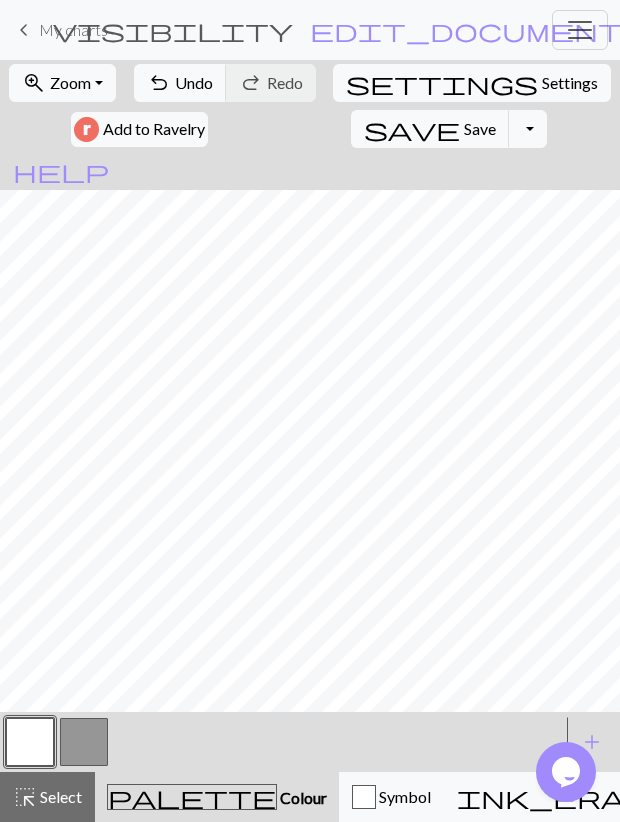 click on "Select" at bounding box center (59, 796) 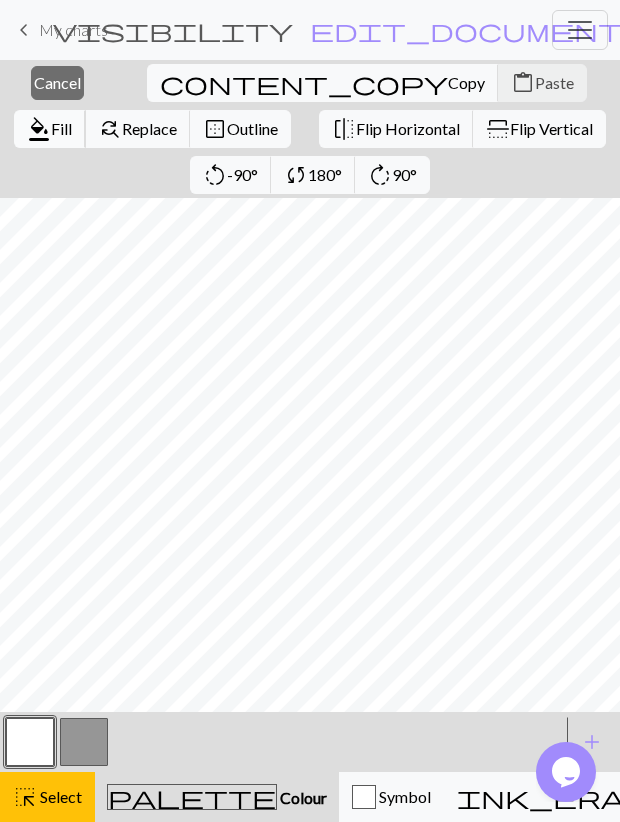 click on "Fill" at bounding box center (61, 128) 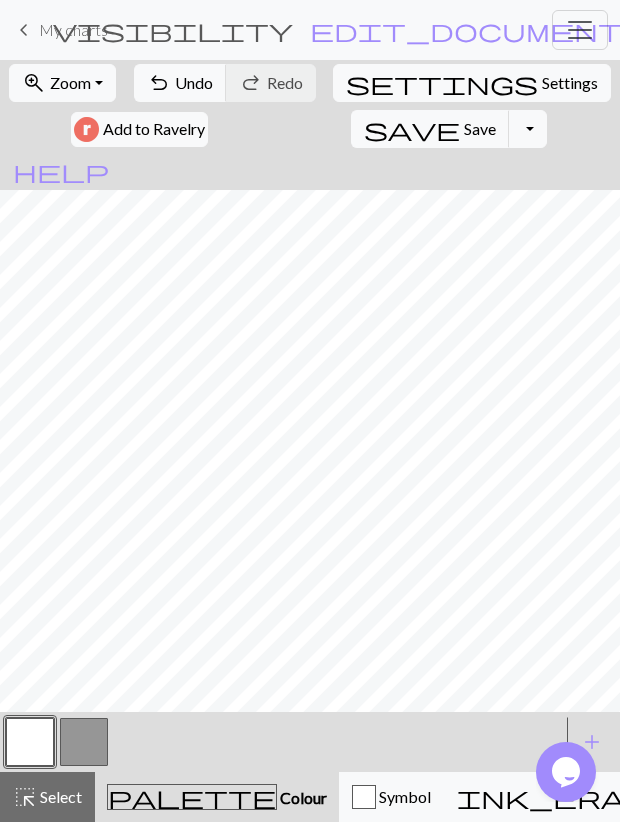 click at bounding box center (84, 742) 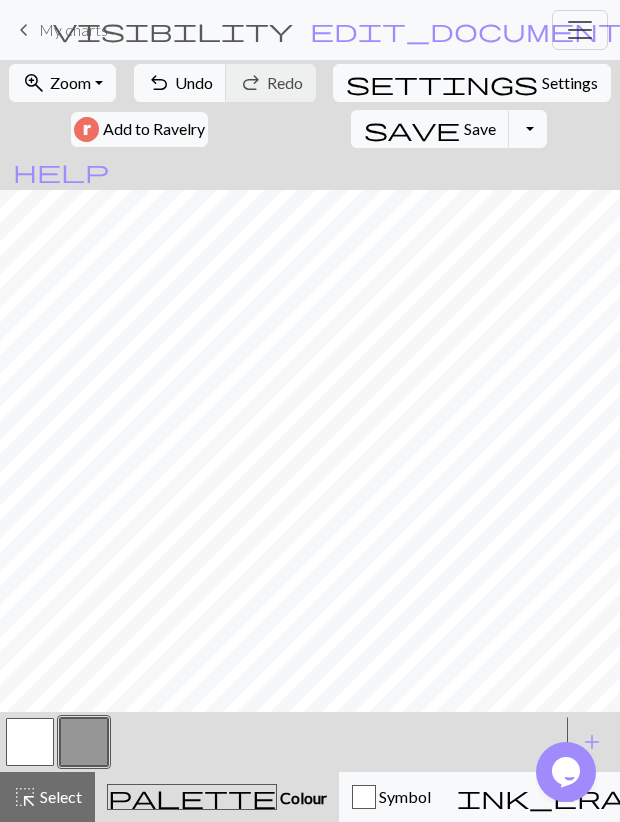 drag, startPoint x: 31, startPoint y: 753, endPoint x: 46, endPoint y: 742, distance: 18.601076 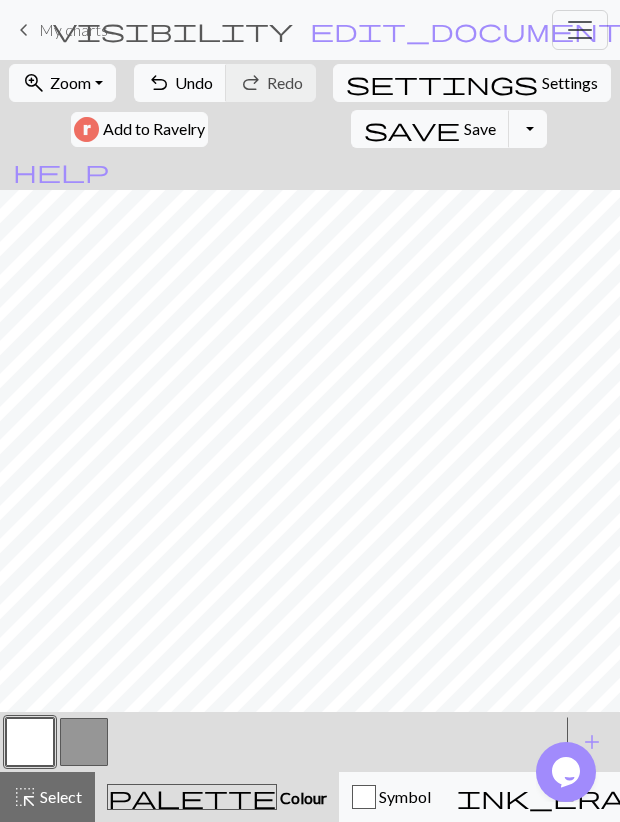 scroll, scrollTop: 0, scrollLeft: 0, axis: both 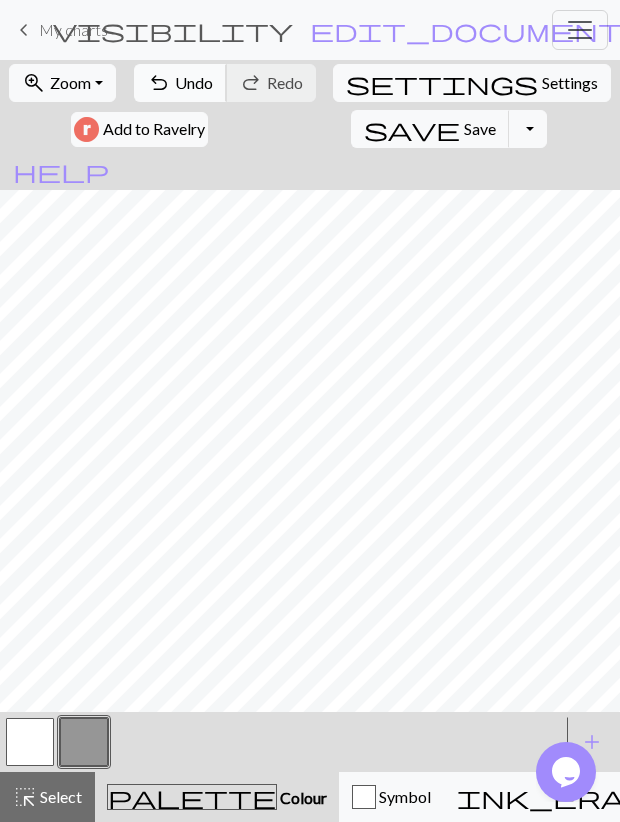 click on "Undo" at bounding box center [194, 82] 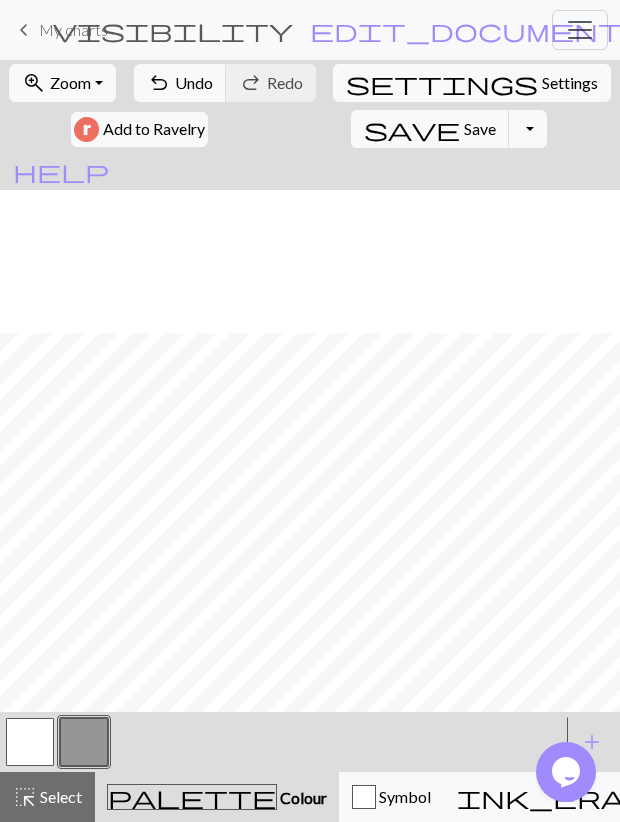 scroll, scrollTop: 236, scrollLeft: 0, axis: vertical 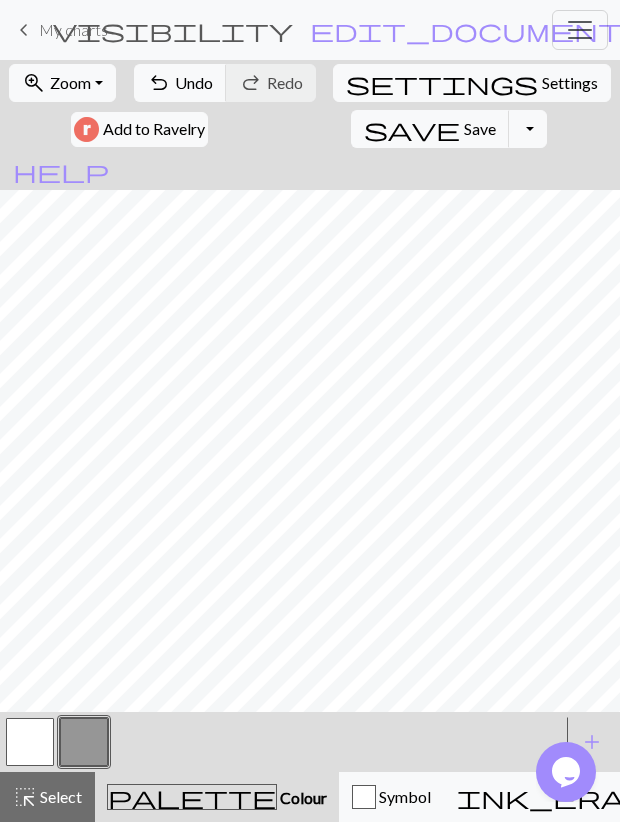 drag, startPoint x: 31, startPoint y: 749, endPoint x: 56, endPoint y: 731, distance: 30.805843 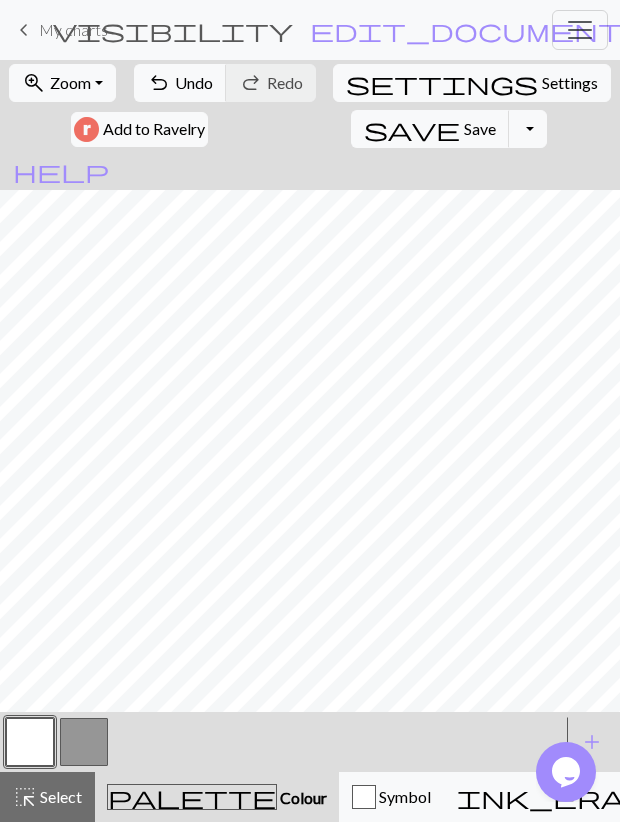click at bounding box center [30, 742] 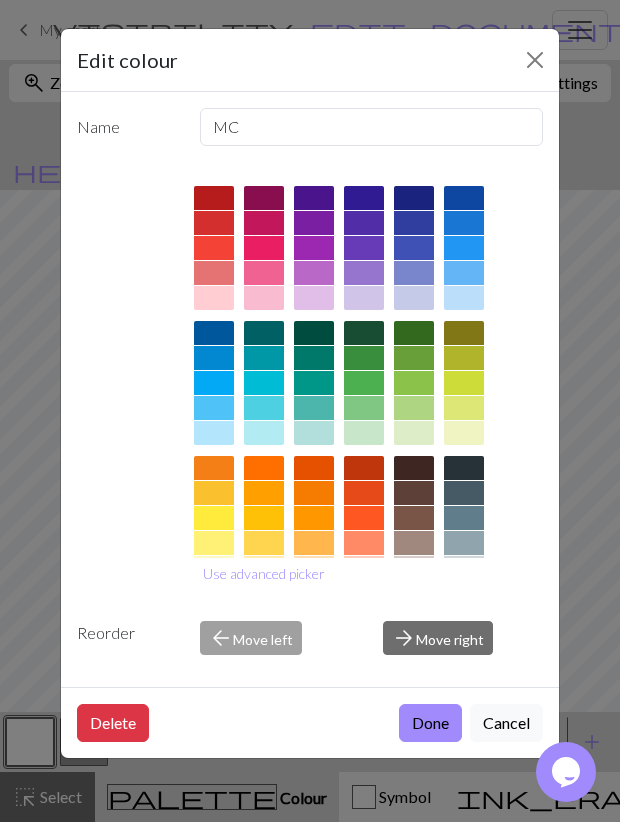 click on "Edit colour Name MC Use advanced picker Reorder arrow_back Move left arrow_forward Move right Delete Done Cancel" at bounding box center (310, 411) 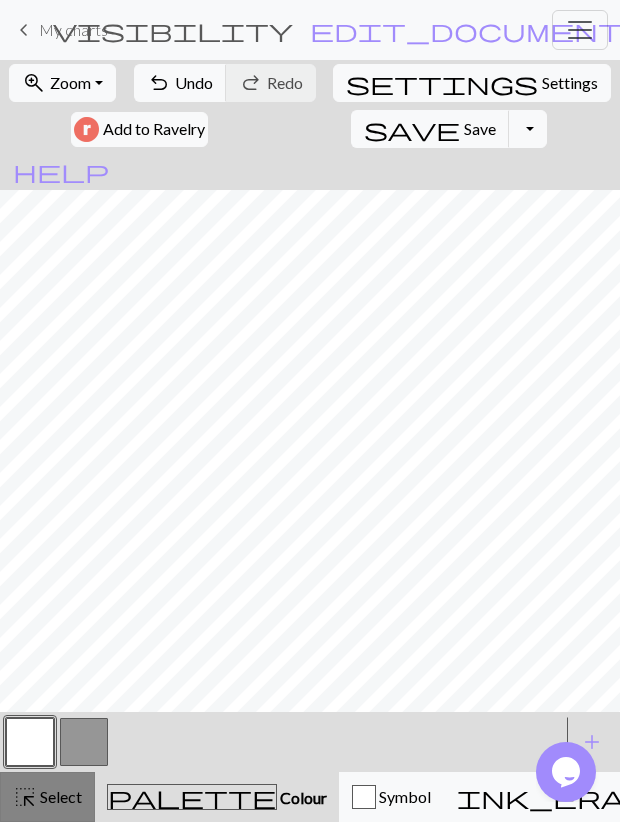 click on "Select" at bounding box center [59, 796] 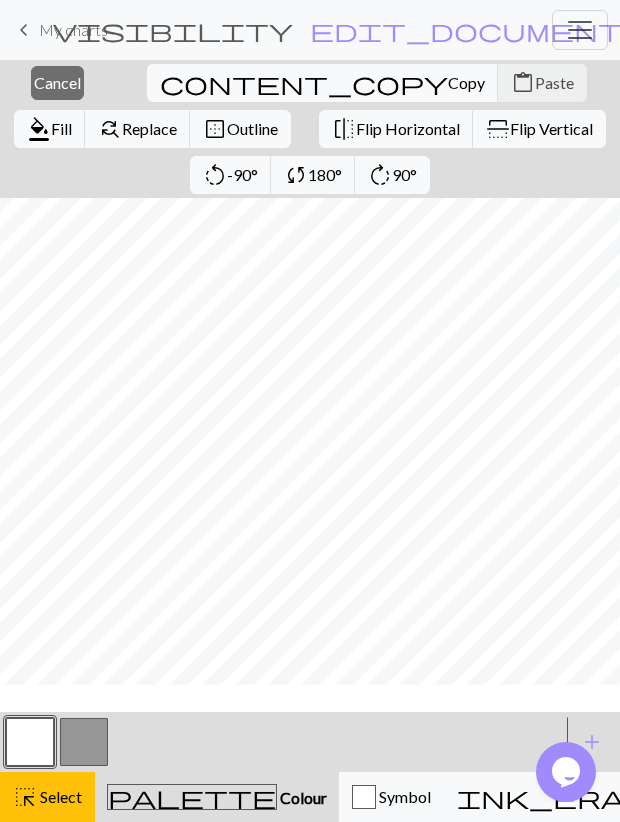 scroll, scrollTop: 198, scrollLeft: 0, axis: vertical 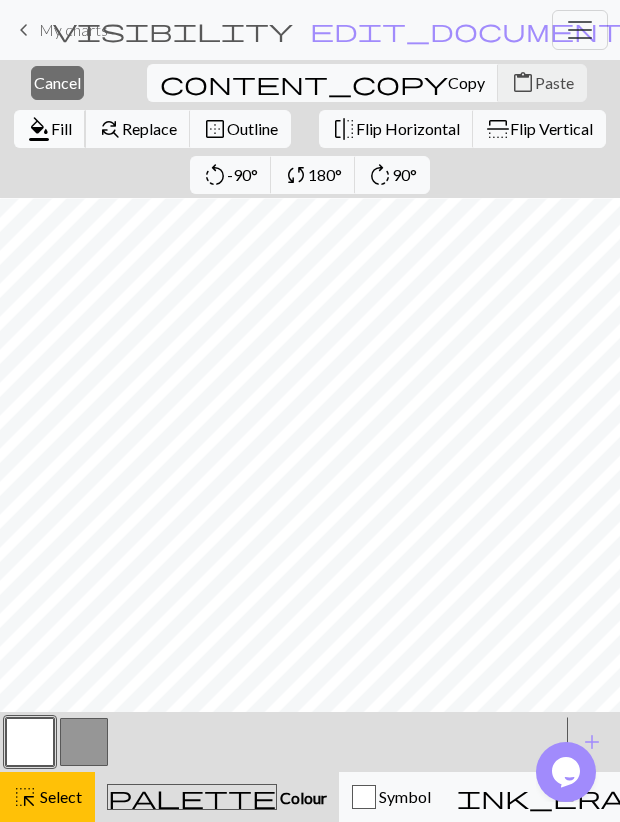 click on "Fill" at bounding box center (61, 128) 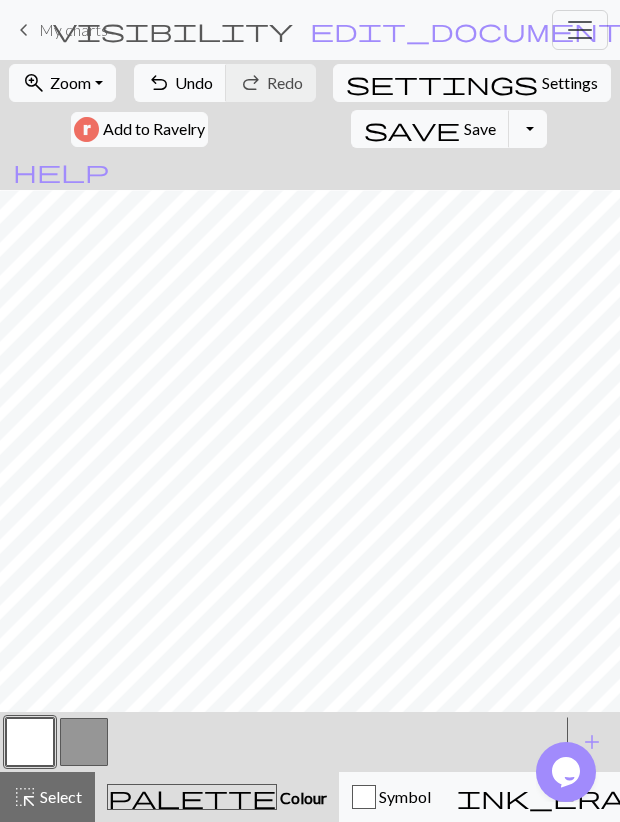 click at bounding box center [84, 742] 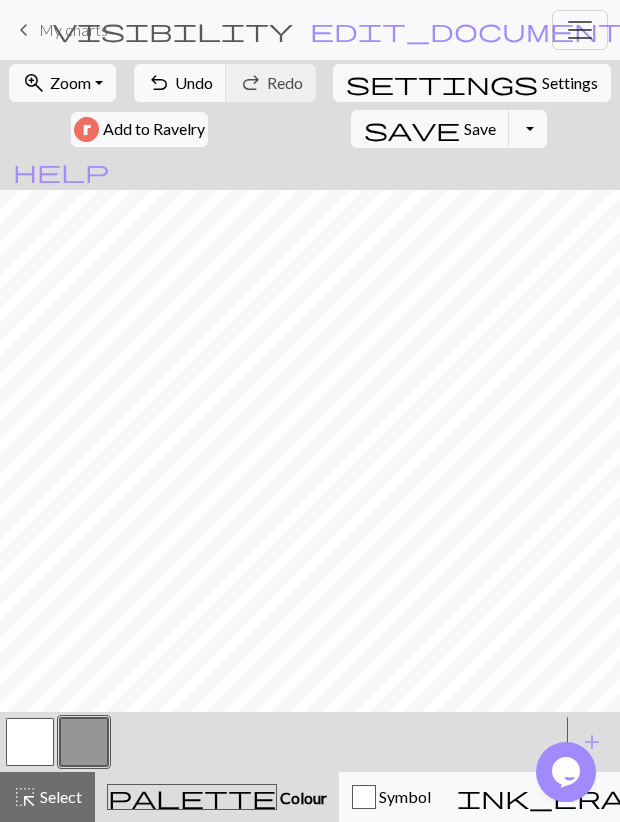 click at bounding box center [30, 742] 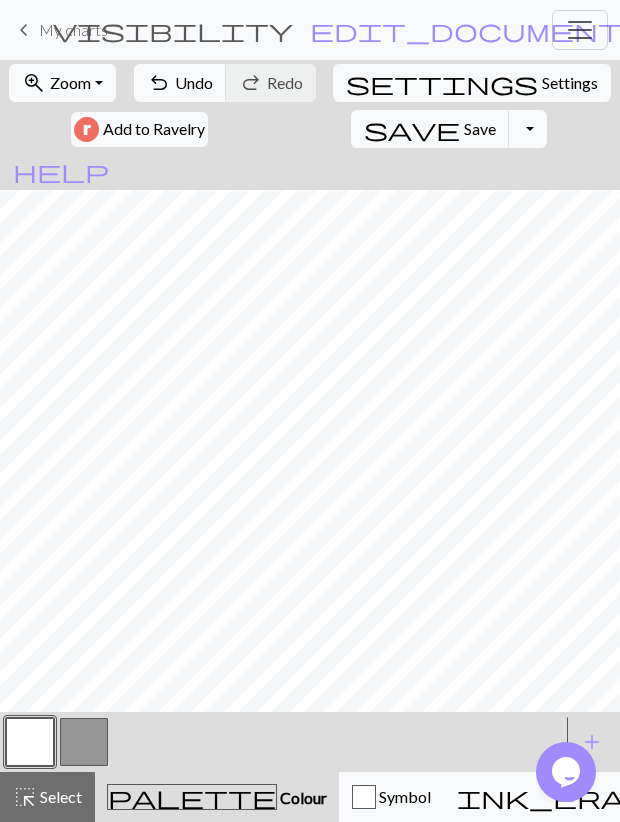 click at bounding box center (84, 742) 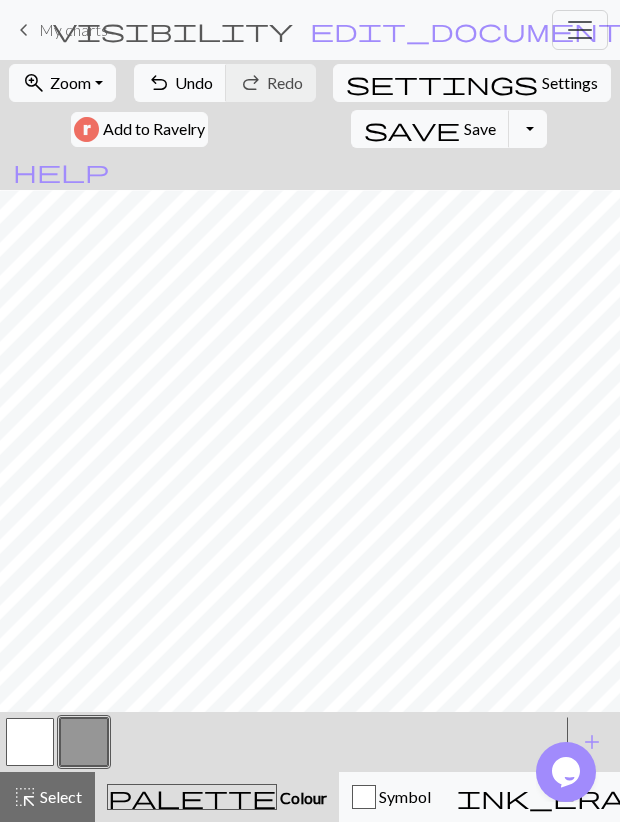 drag, startPoint x: 33, startPoint y: 743, endPoint x: 105, endPoint y: 719, distance: 75.89466 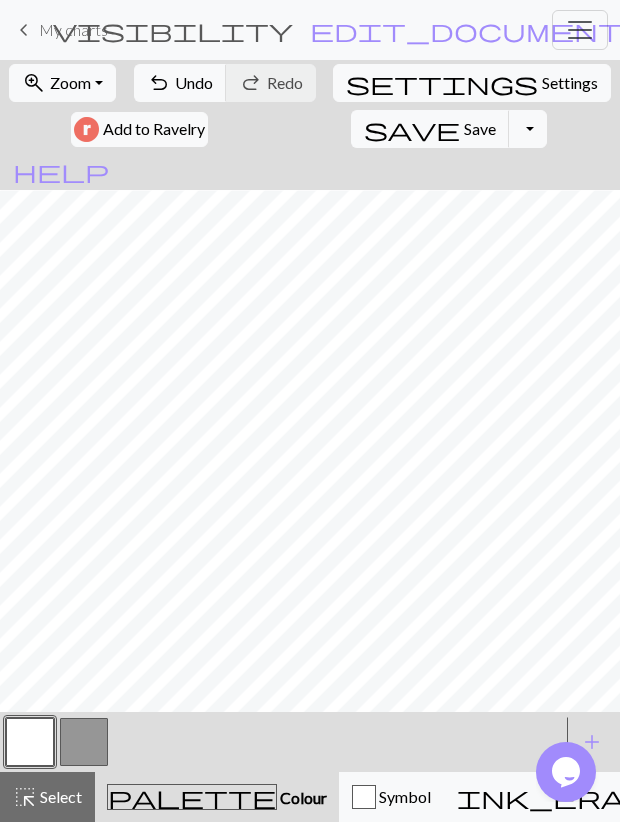 click at bounding box center (84, 742) 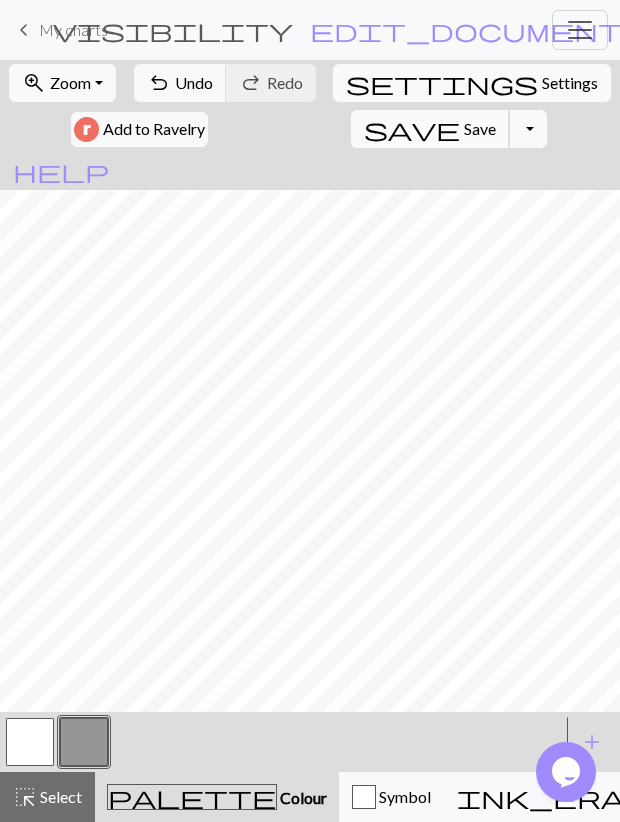 click on "Save" at bounding box center [480, 128] 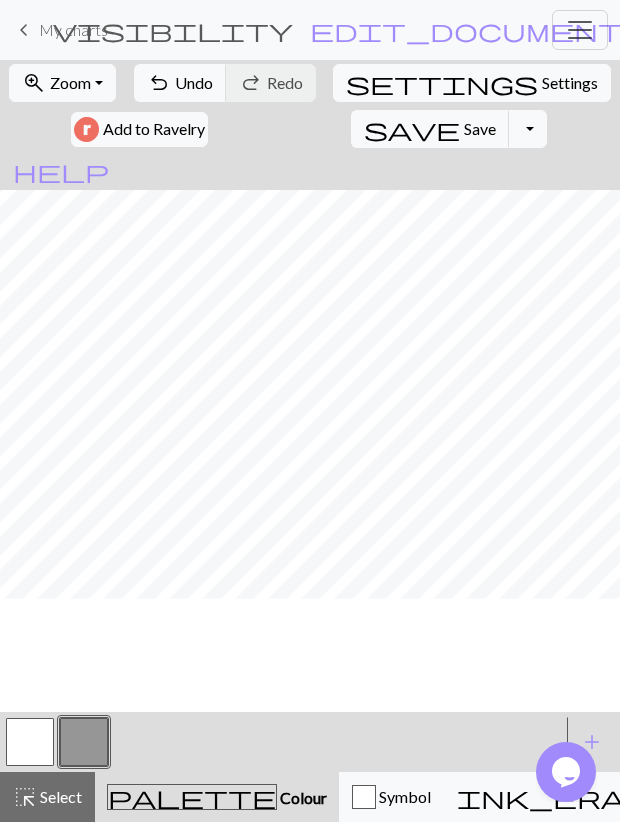scroll, scrollTop: 82, scrollLeft: 0, axis: vertical 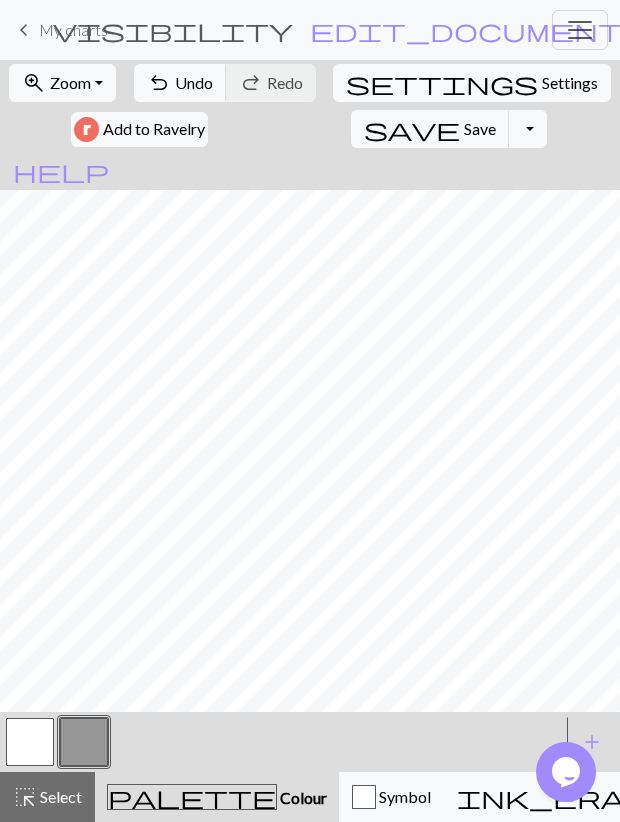 click at bounding box center [30, 742] 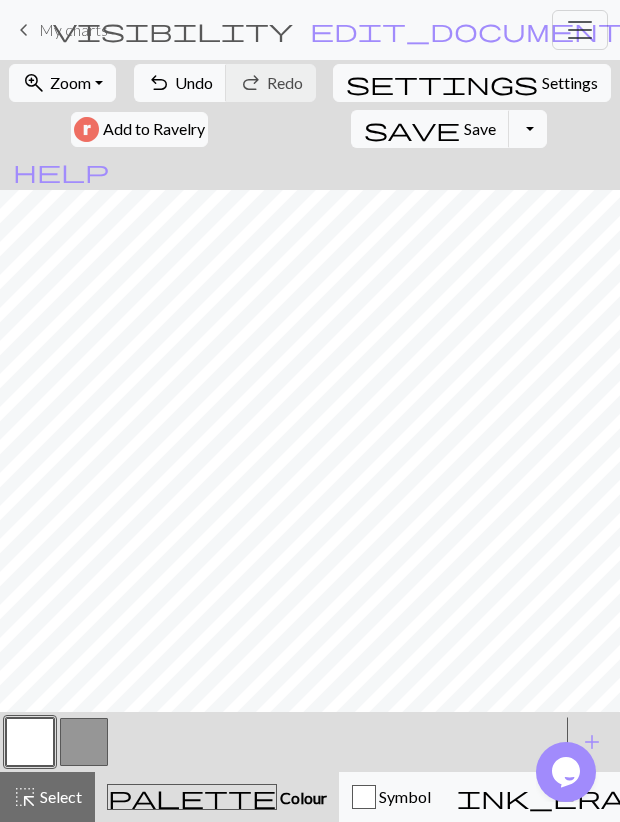 click at bounding box center [84, 742] 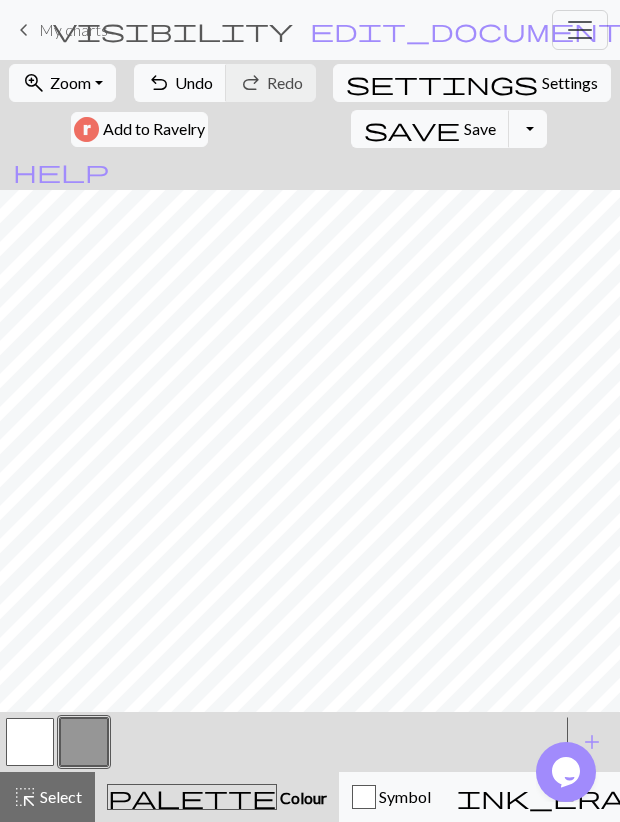click at bounding box center [30, 742] 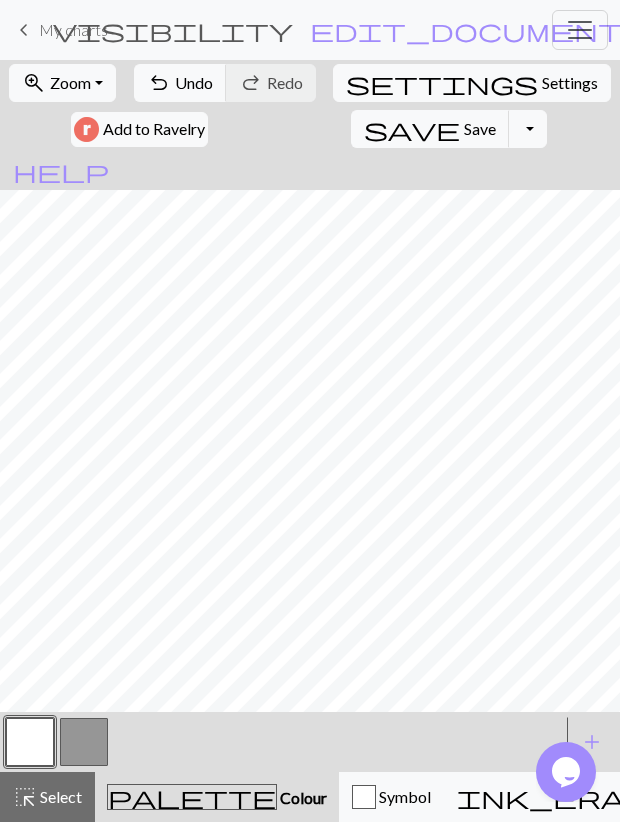 click at bounding box center [84, 742] 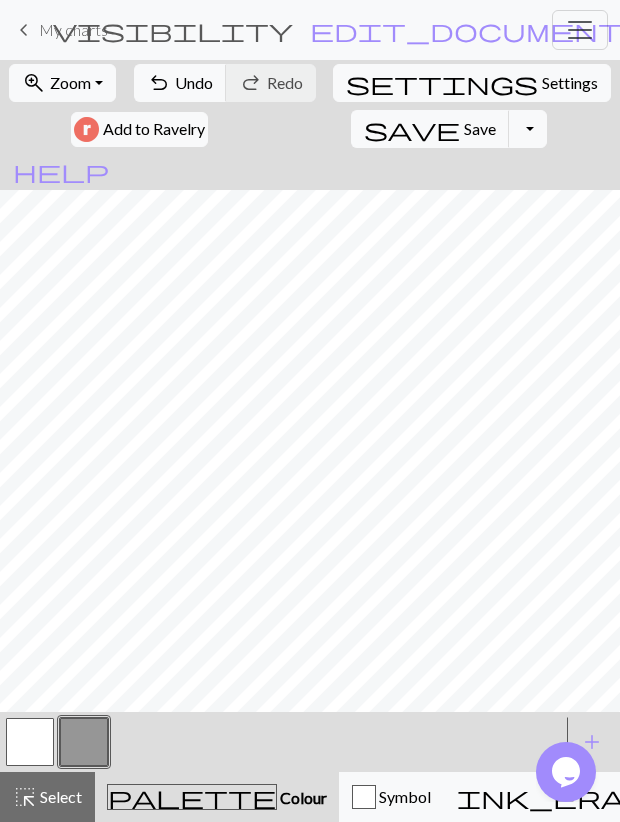 click at bounding box center (30, 742) 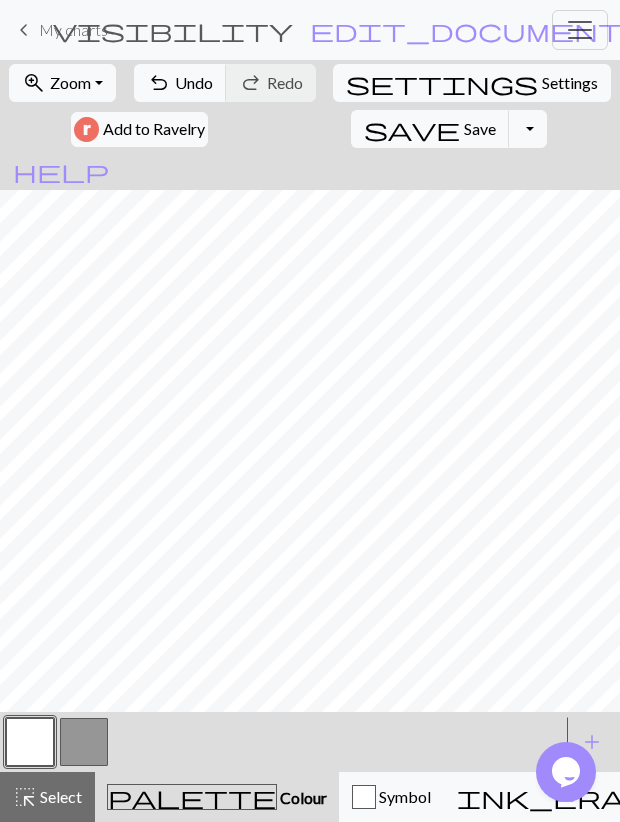 click at bounding box center (84, 742) 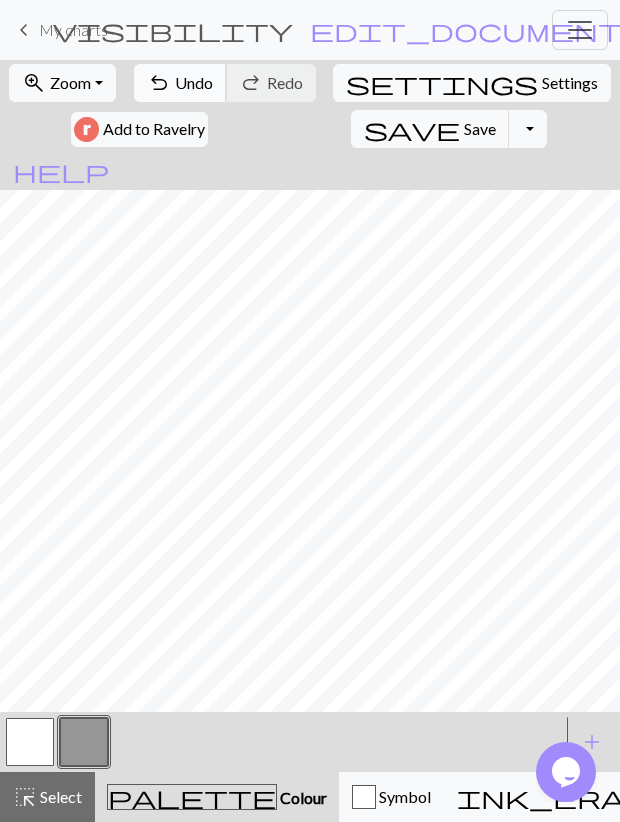 click on "undo" at bounding box center [159, 83] 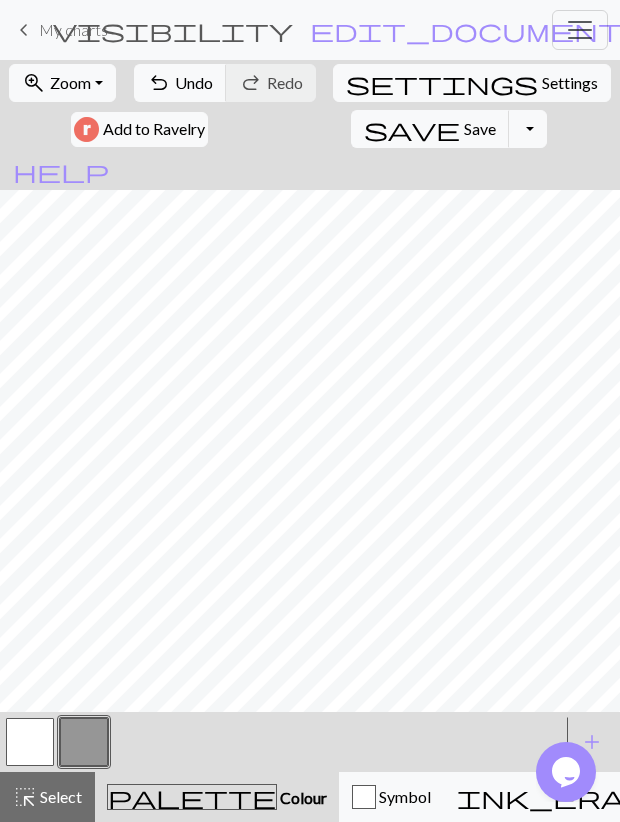 click at bounding box center (30, 742) 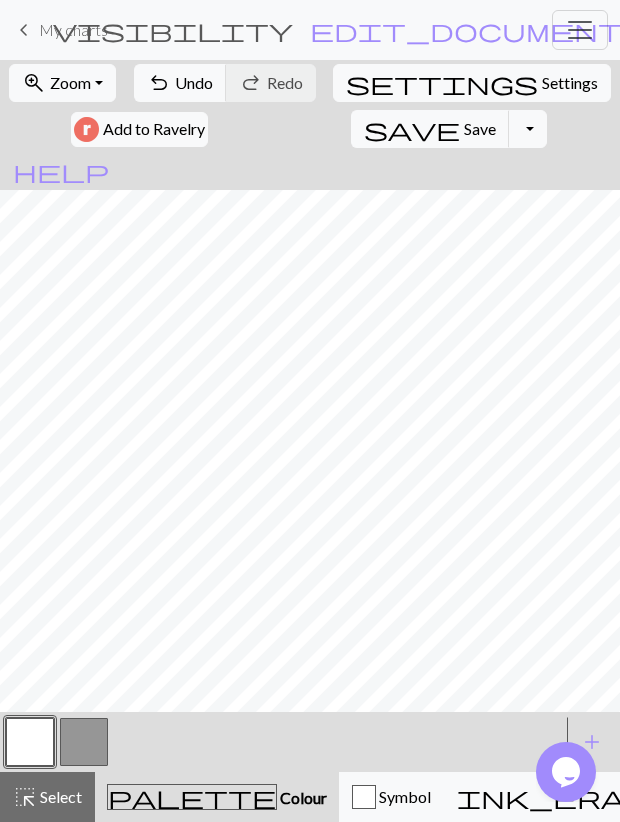 drag, startPoint x: 88, startPoint y: 754, endPoint x: 94, endPoint y: 742, distance: 13.416408 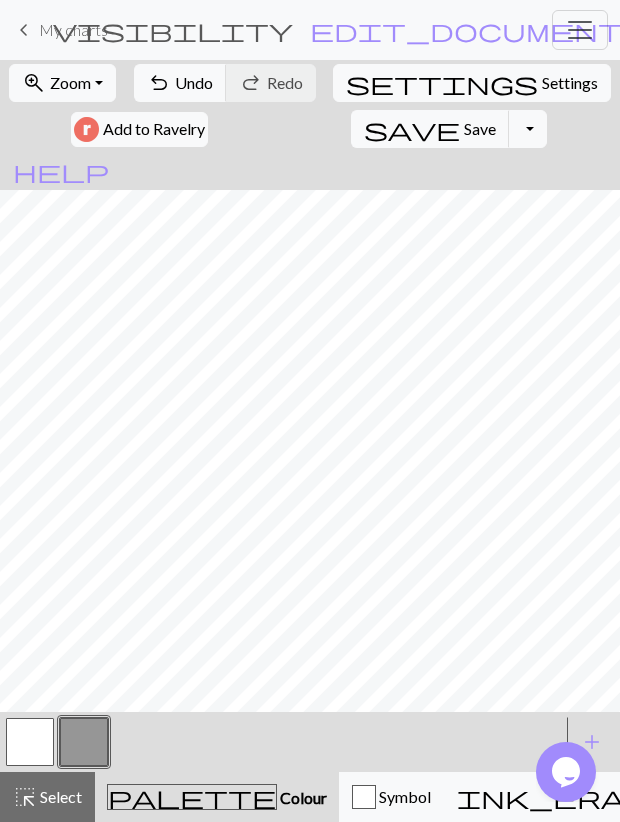 click at bounding box center [30, 742] 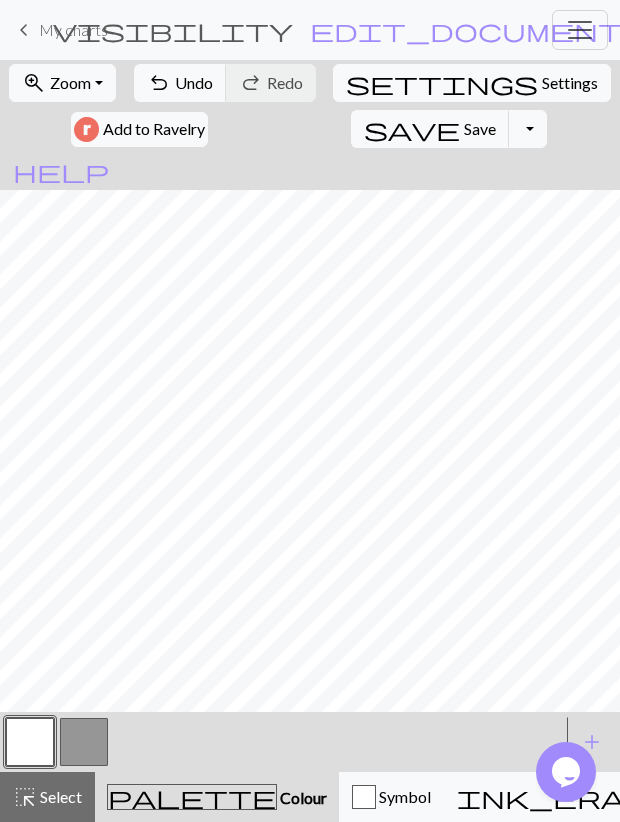 drag, startPoint x: 79, startPoint y: 747, endPoint x: 87, endPoint y: 731, distance: 17.888544 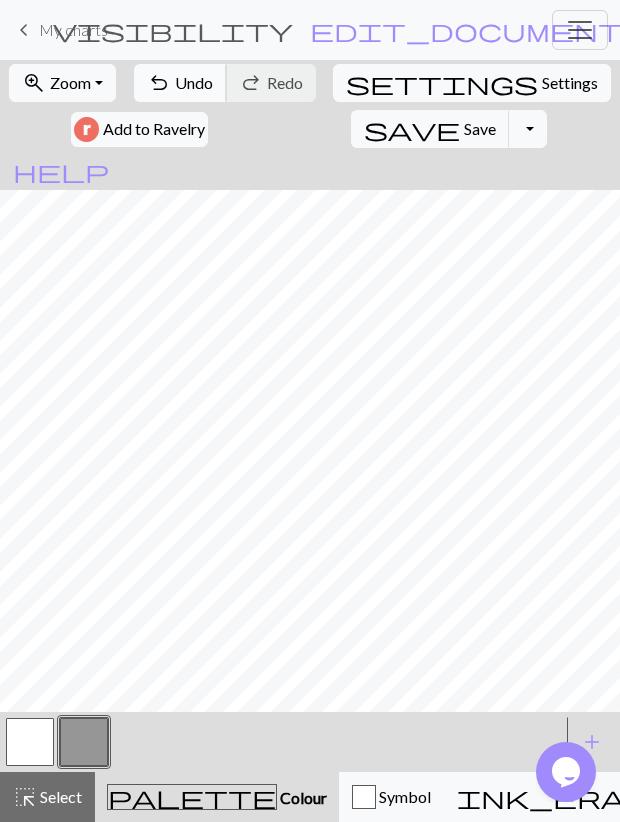 click on "Undo" at bounding box center [194, 82] 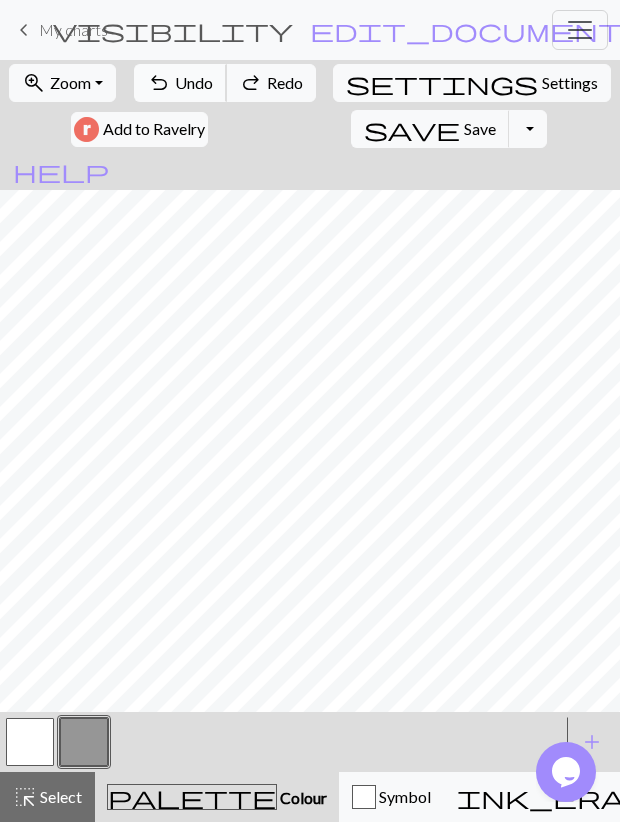 click on "Undo" at bounding box center [194, 82] 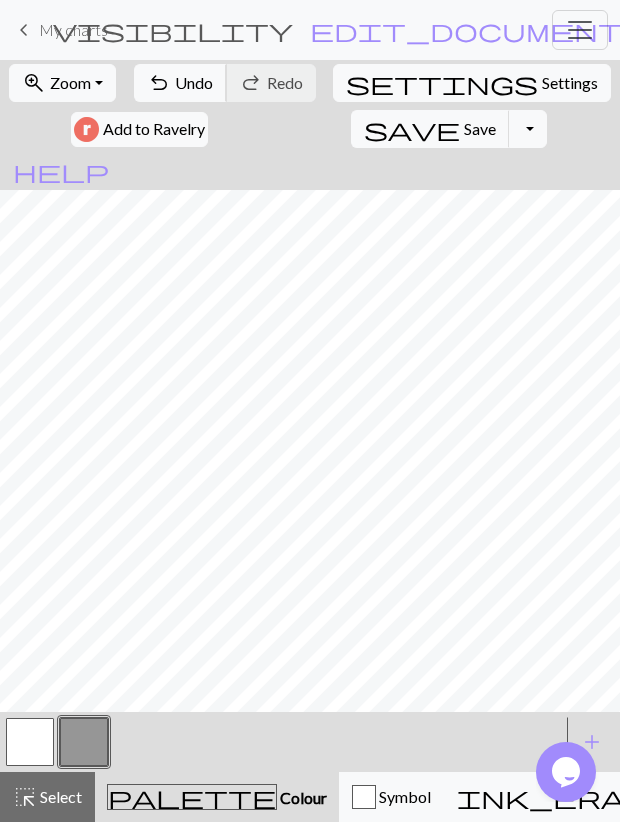drag, startPoint x: 205, startPoint y: 82, endPoint x: 205, endPoint y: 101, distance: 19 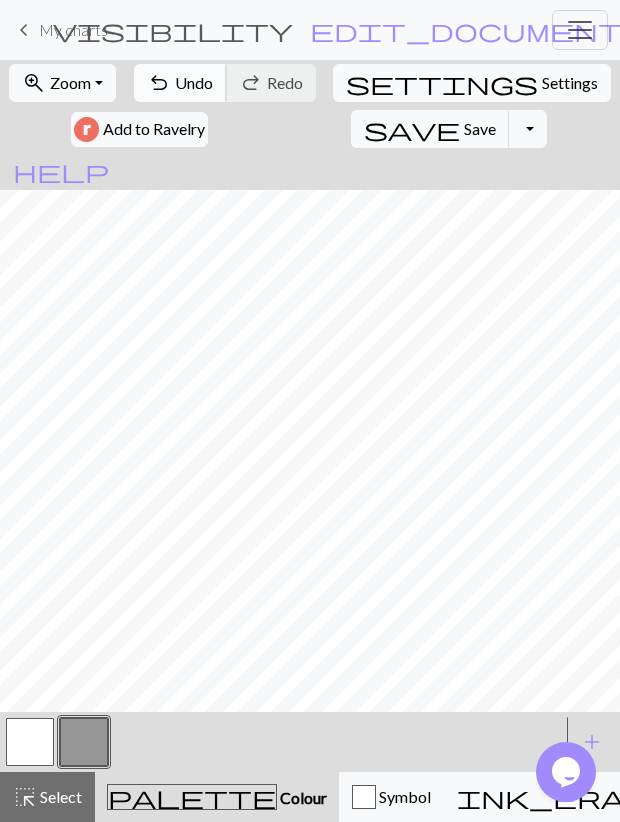 click on "undo" at bounding box center (159, 83) 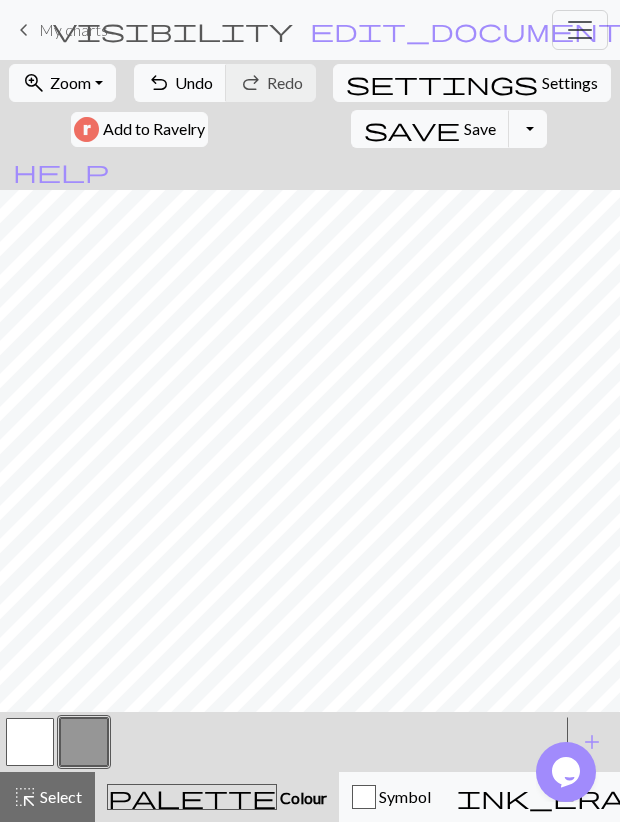 click at bounding box center (30, 742) 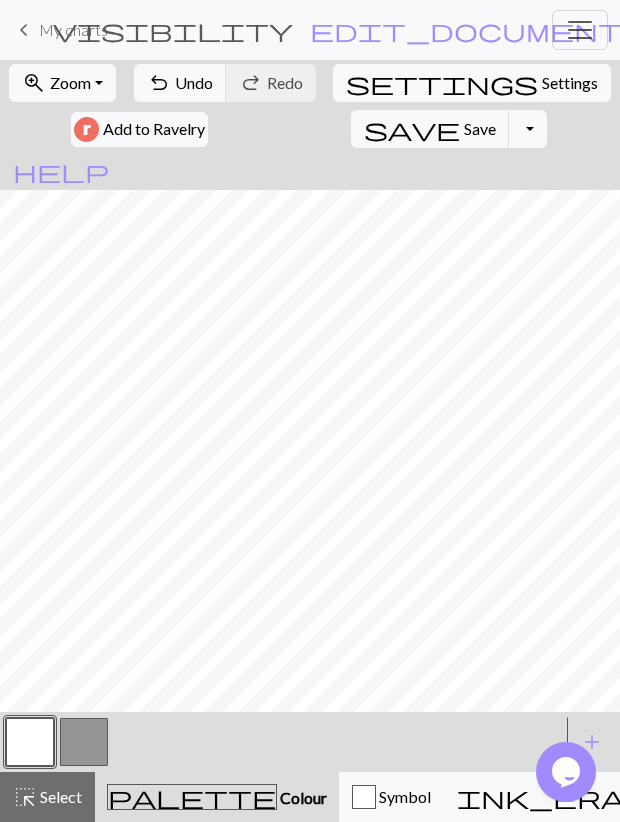 click at bounding box center (84, 742) 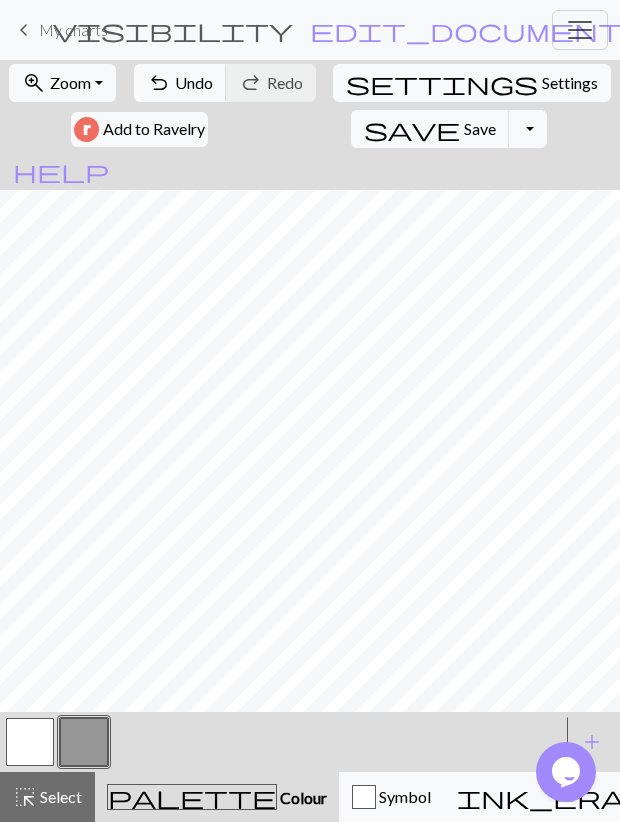 drag, startPoint x: 30, startPoint y: 752, endPoint x: 51, endPoint y: 719, distance: 39.115215 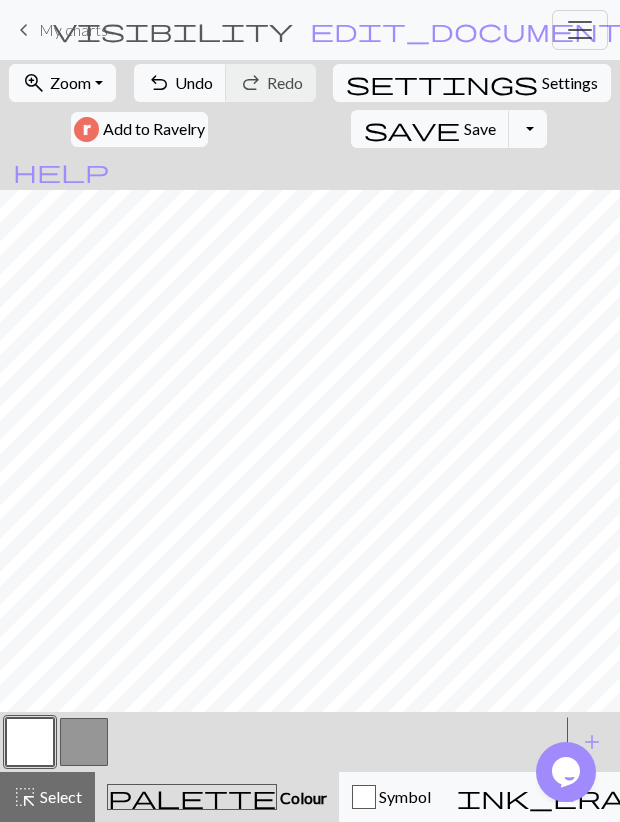 click at bounding box center [84, 742] 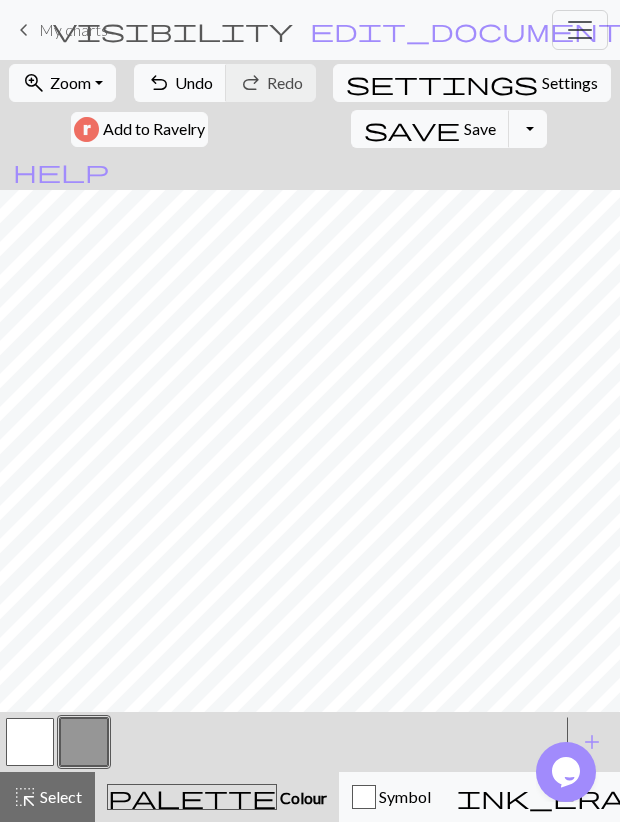 click at bounding box center (30, 742) 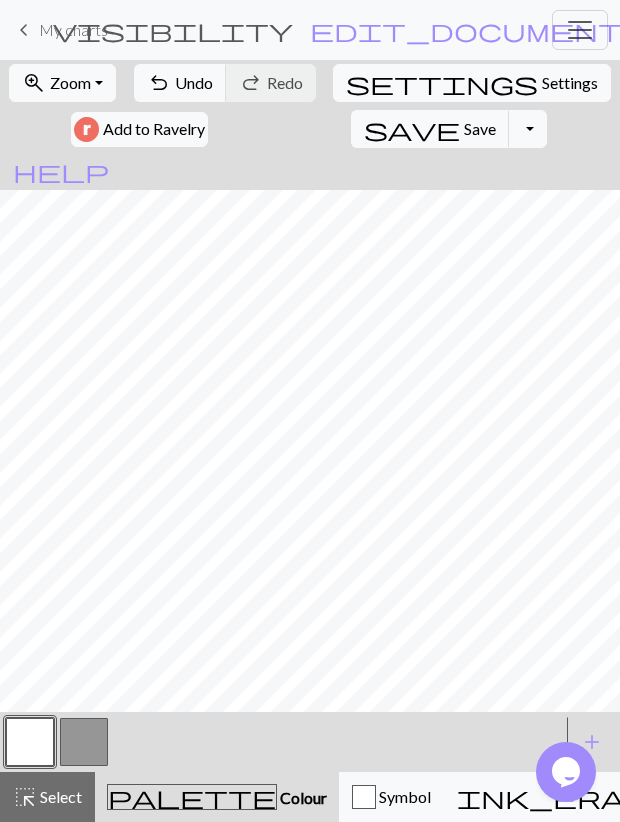 drag, startPoint x: 75, startPoint y: 745, endPoint x: 93, endPoint y: 720, distance: 30.805843 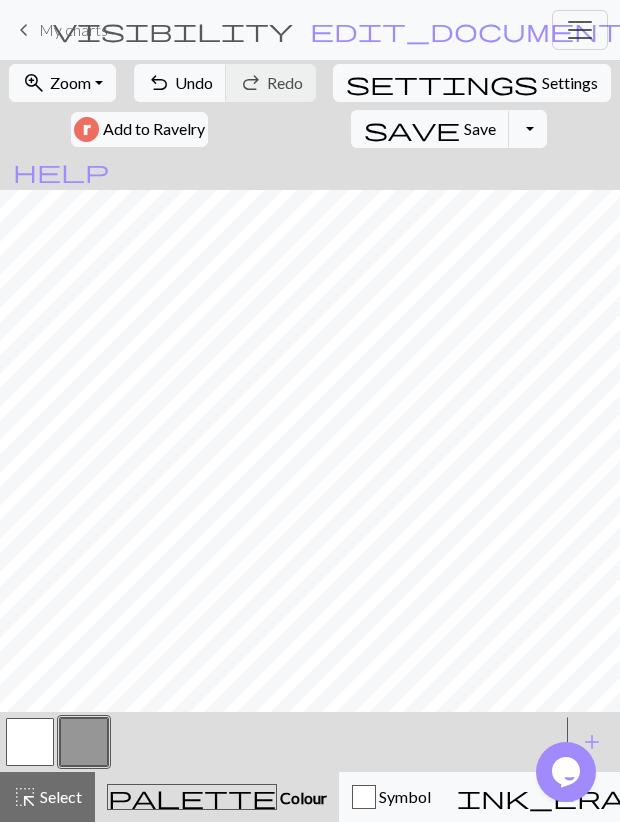 drag, startPoint x: 21, startPoint y: 749, endPoint x: 47, endPoint y: 718, distance: 40.459858 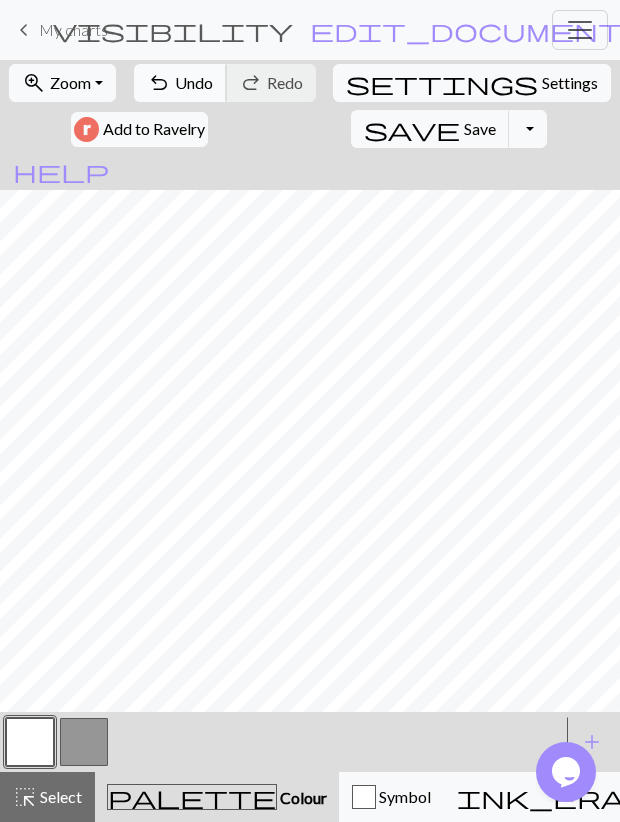 click on "undo Undo Undo" at bounding box center (180, 83) 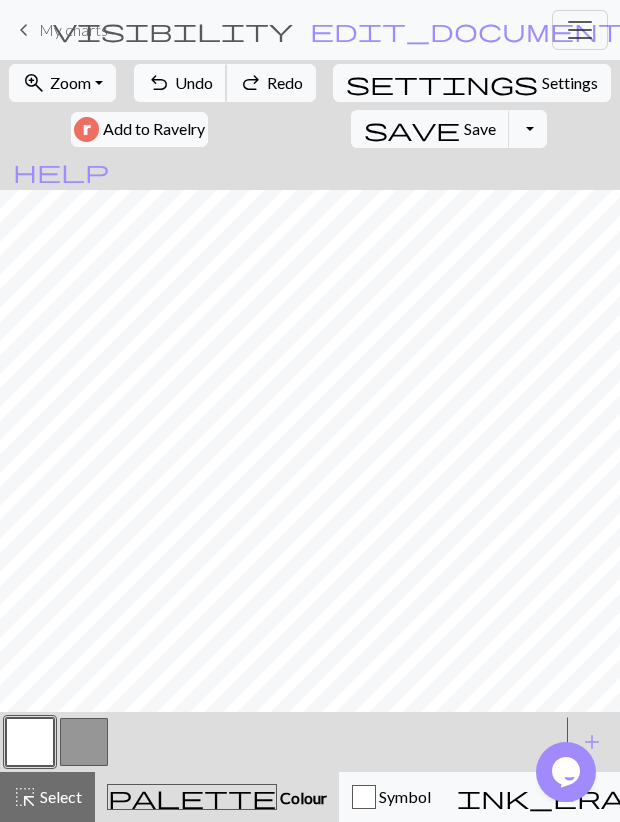 click on "Undo" at bounding box center [194, 82] 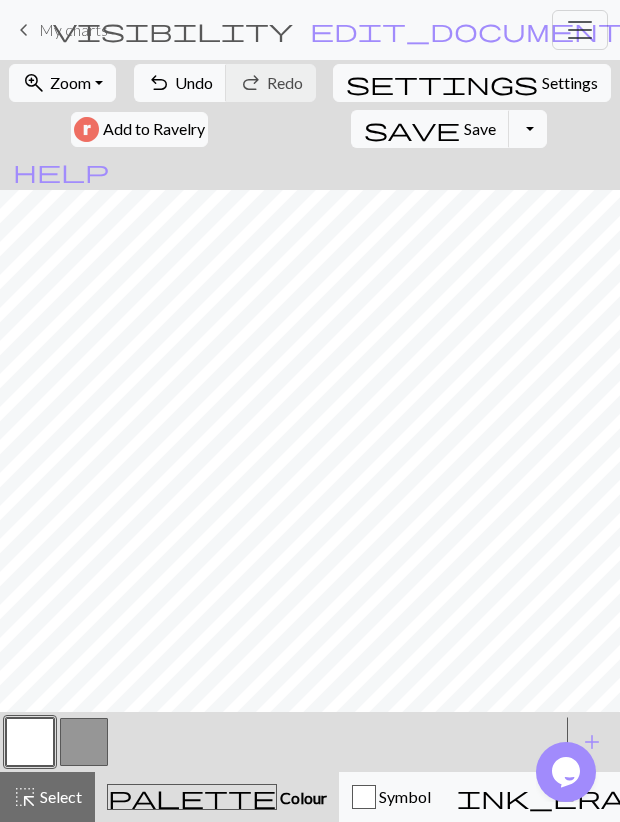 drag, startPoint x: 74, startPoint y: 737, endPoint x: 89, endPoint y: 716, distance: 25.806976 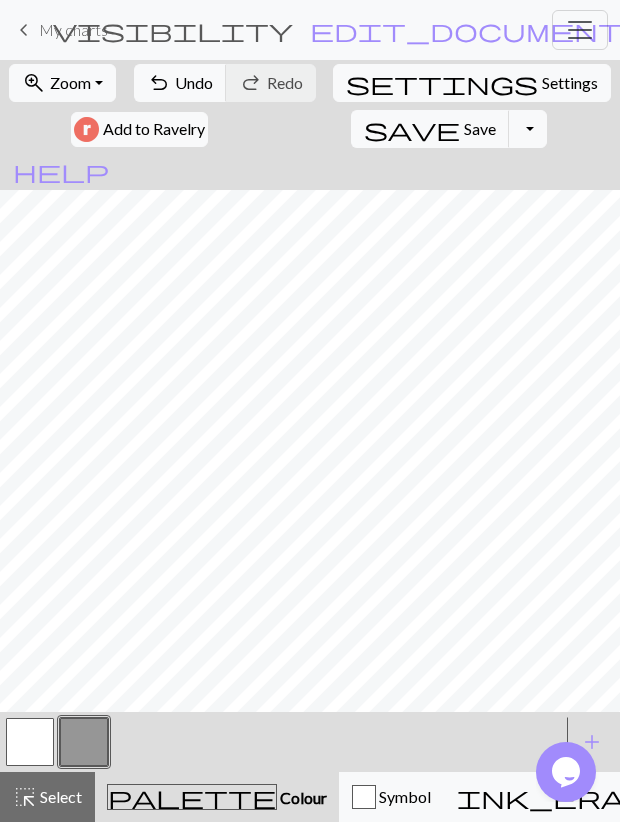 drag, startPoint x: 29, startPoint y: 761, endPoint x: 50, endPoint y: 736, distance: 32.649654 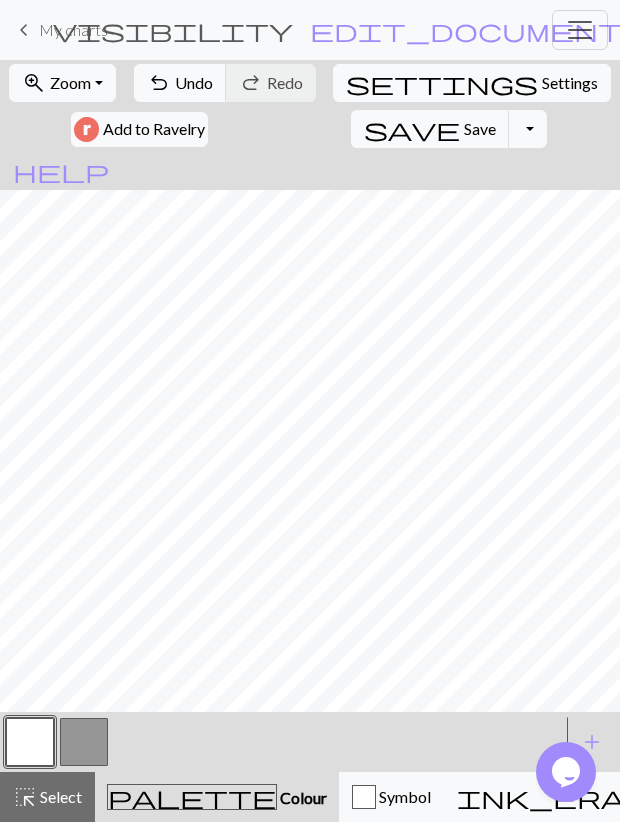 click at bounding box center [84, 742] 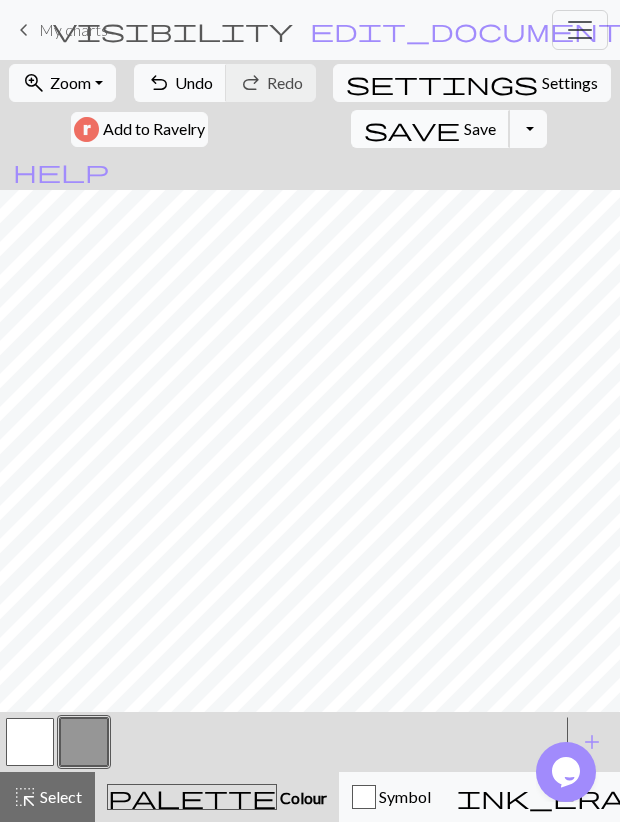 click on "Save" at bounding box center (480, 128) 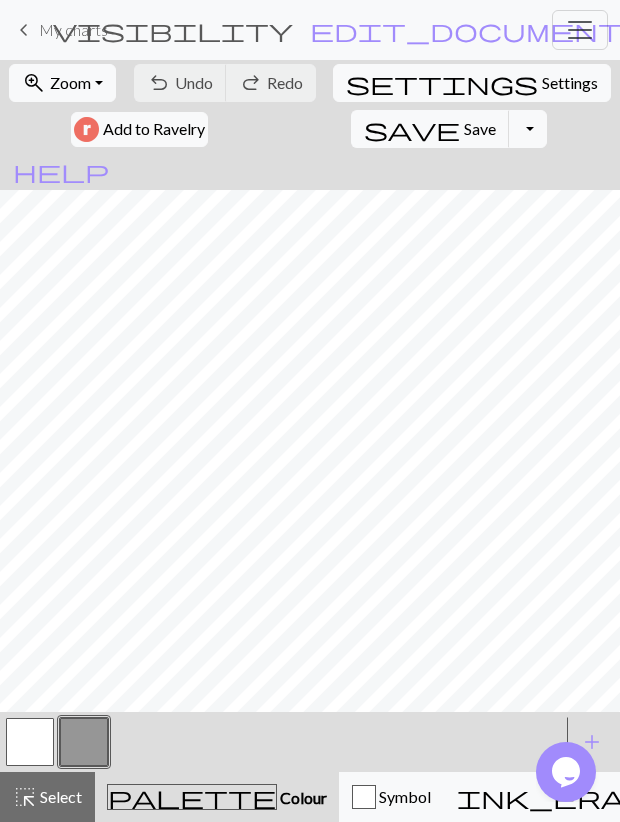 click at bounding box center (282, 742) 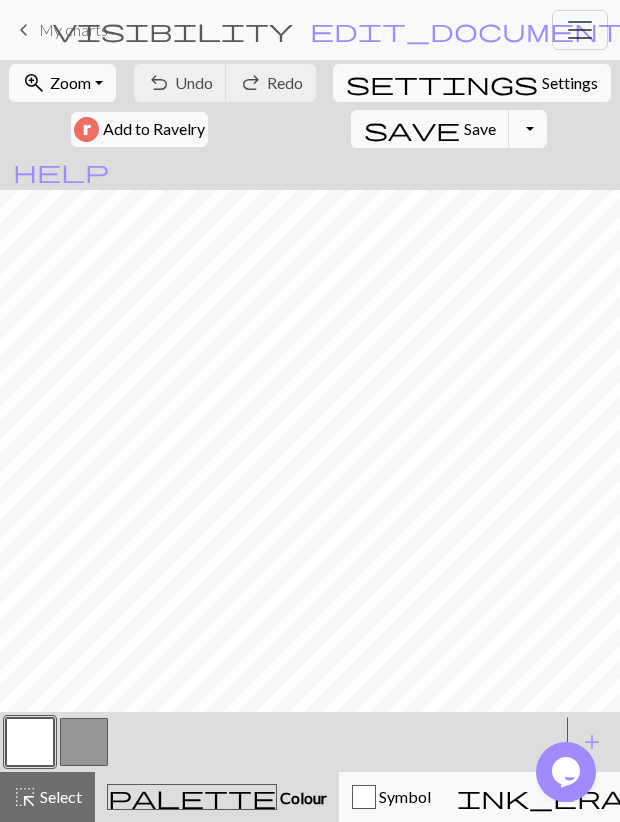 click at bounding box center [84, 742] 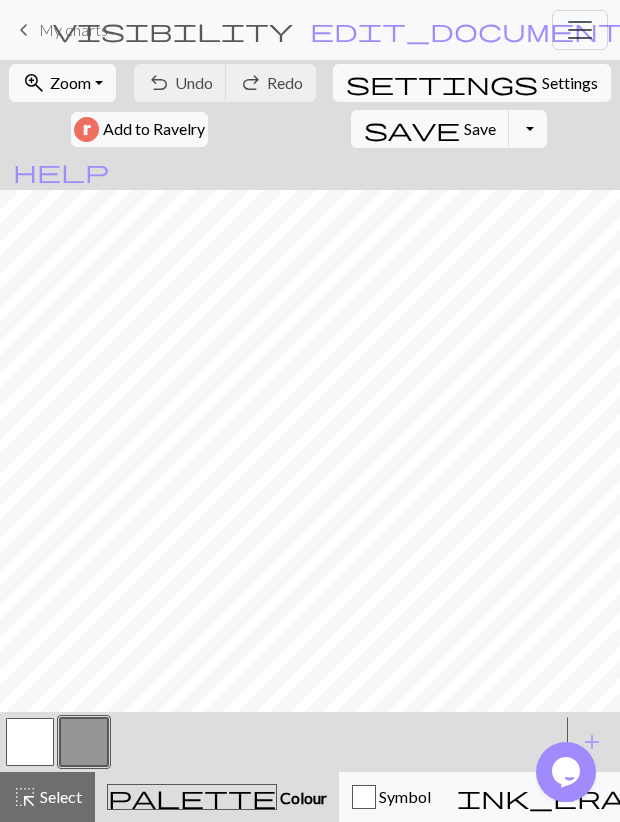 click at bounding box center [30, 742] 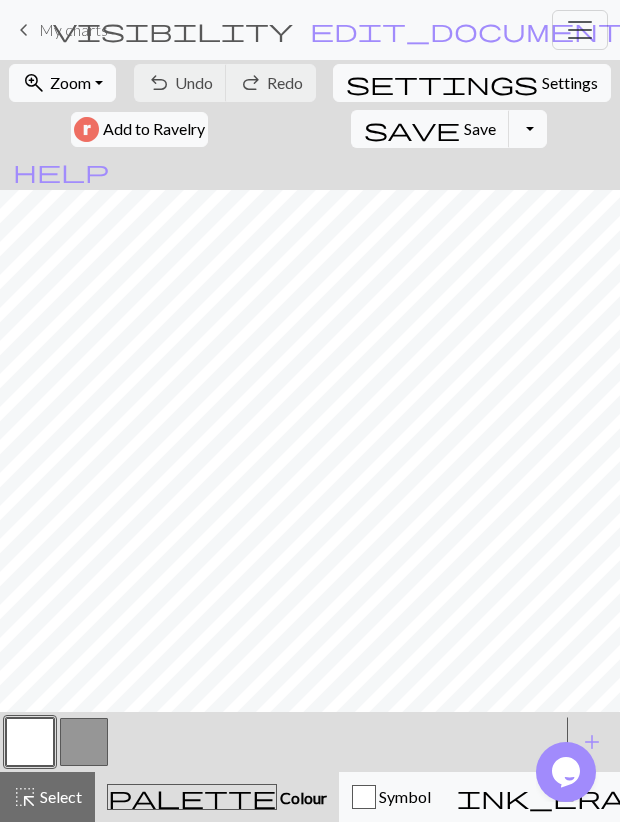 click at bounding box center (84, 742) 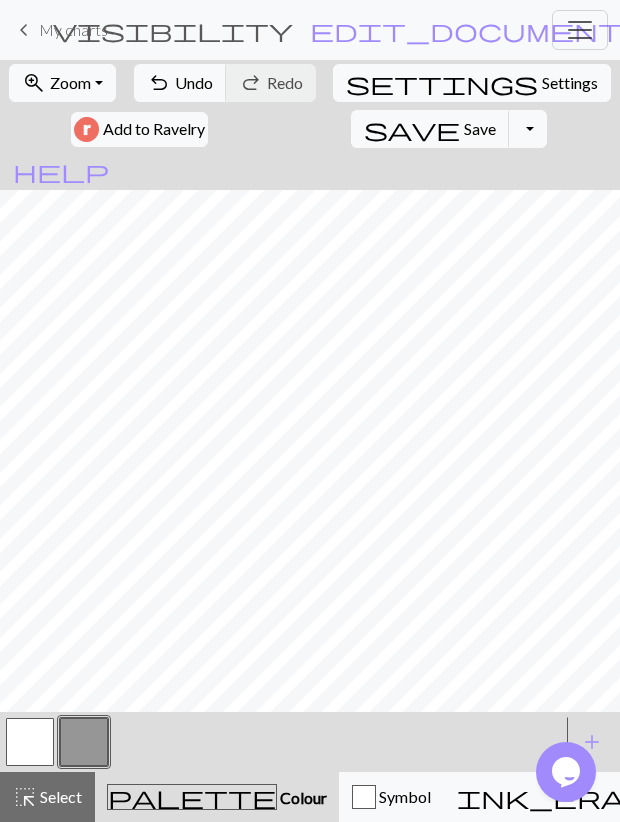 click at bounding box center [30, 742] 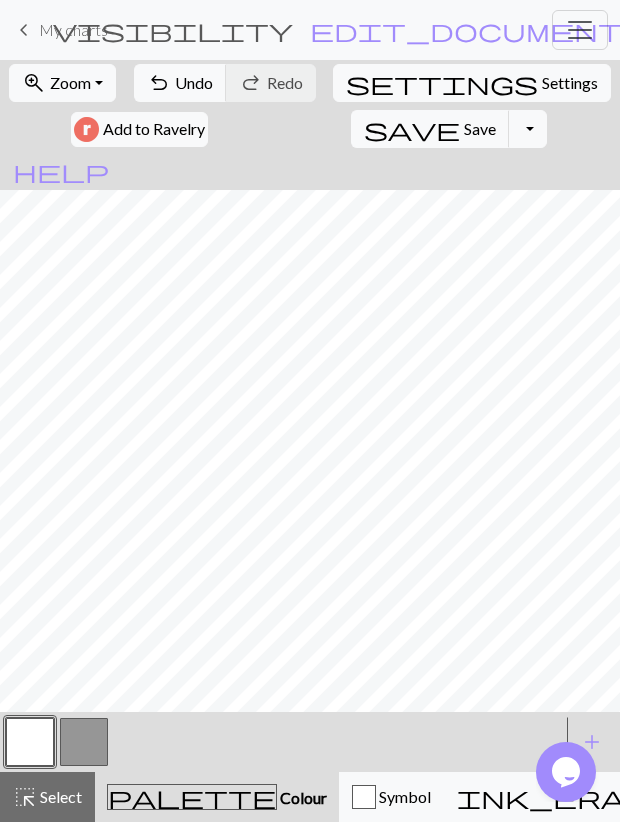 click at bounding box center (84, 742) 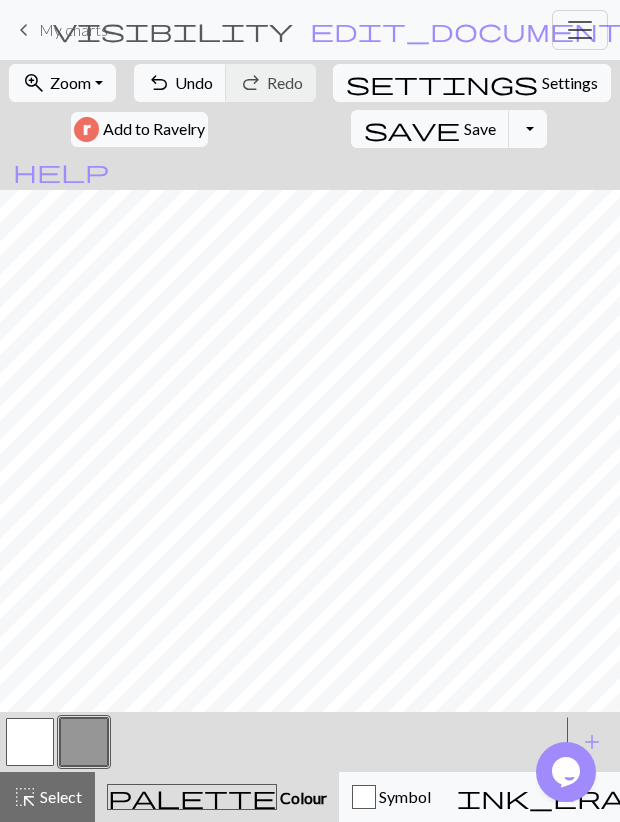 click at bounding box center (30, 742) 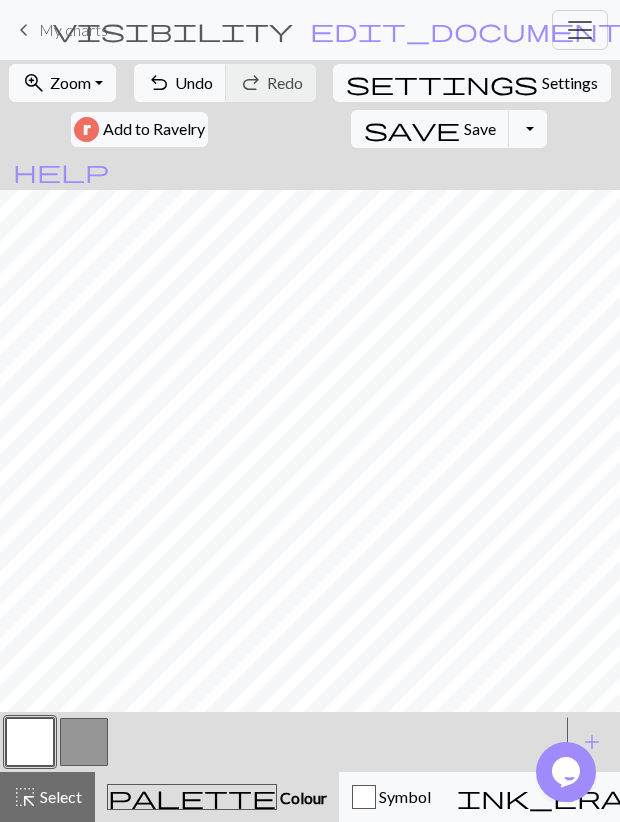 click at bounding box center [84, 742] 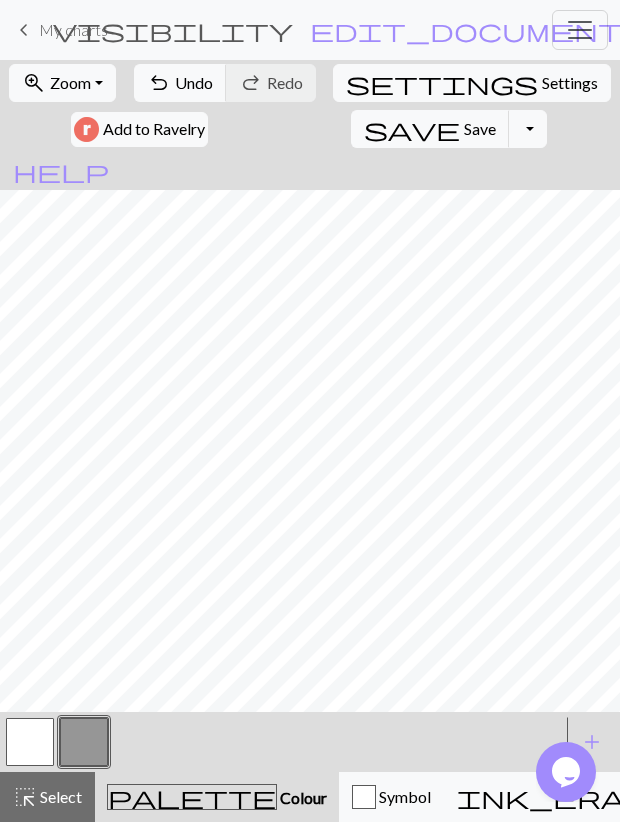 click on "undo Undo Undo redo Redo Redo" at bounding box center (225, 83) 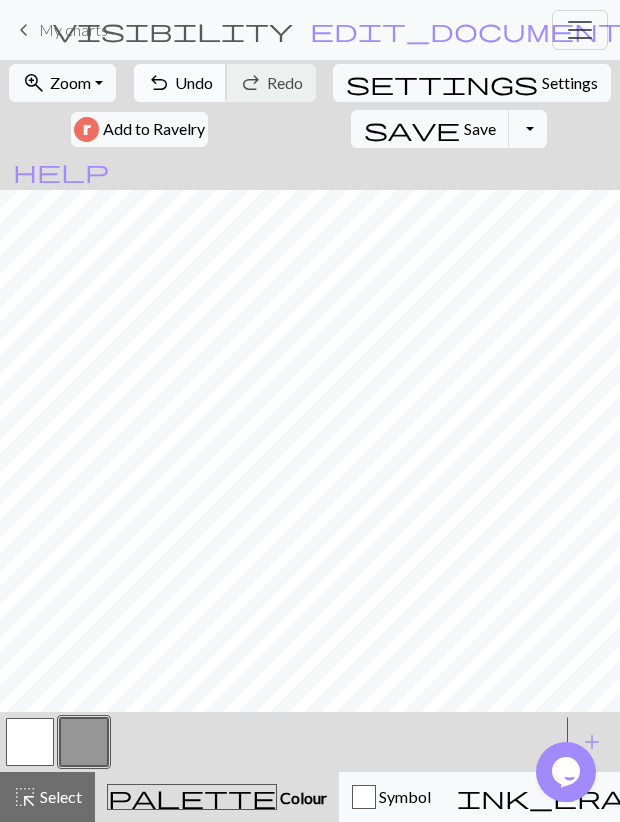 click on "Undo" at bounding box center [194, 82] 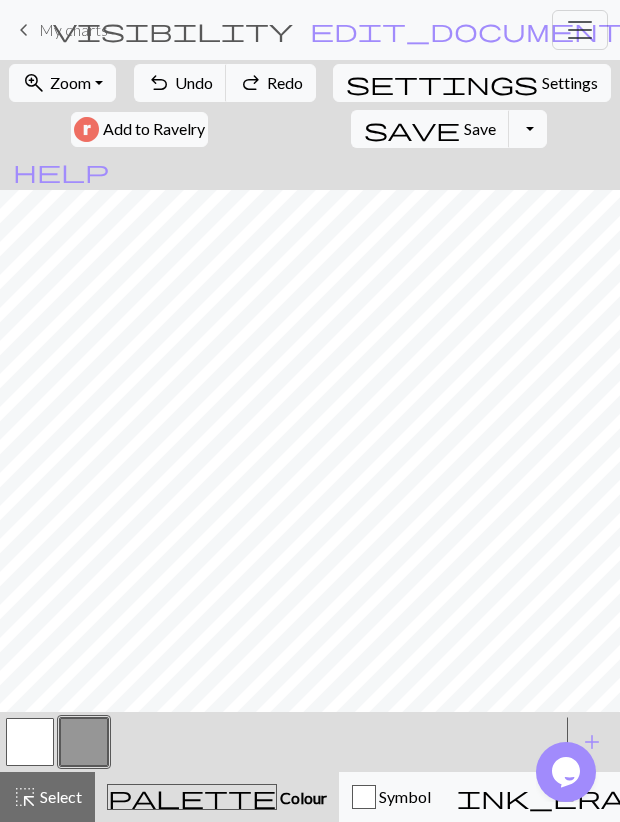 drag, startPoint x: 33, startPoint y: 747, endPoint x: 51, endPoint y: 728, distance: 26.172504 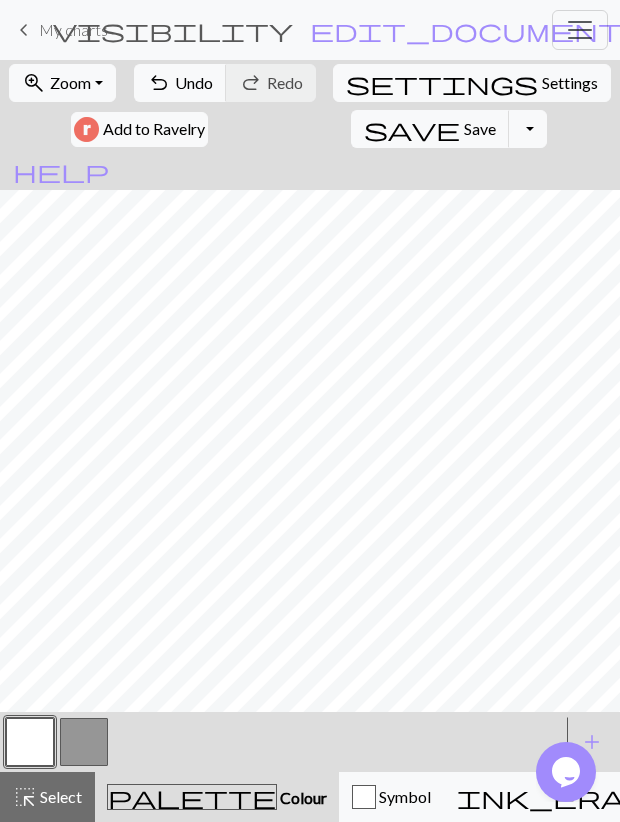 click at bounding box center [84, 742] 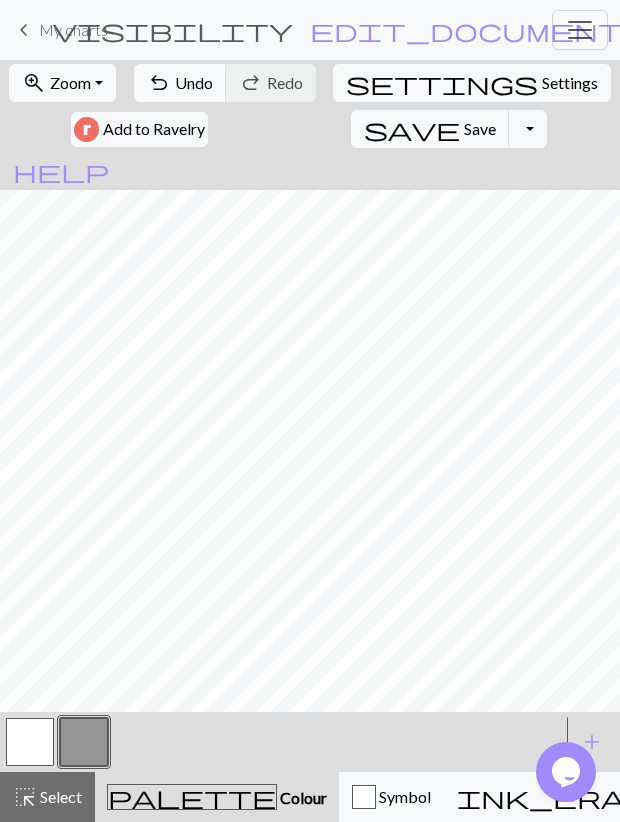click at bounding box center (30, 742) 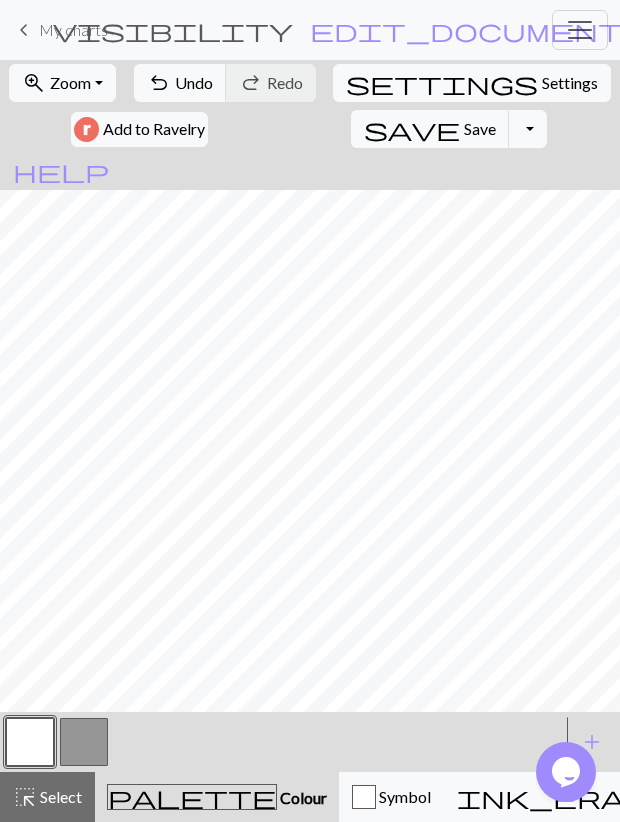 drag, startPoint x: 87, startPoint y: 732, endPoint x: 91, endPoint y: 713, distance: 19.416489 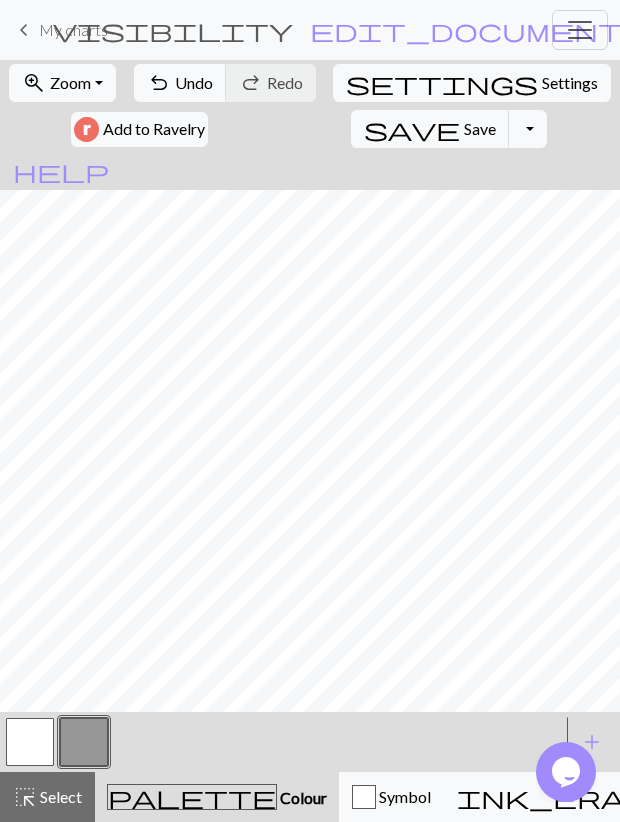 click at bounding box center (30, 742) 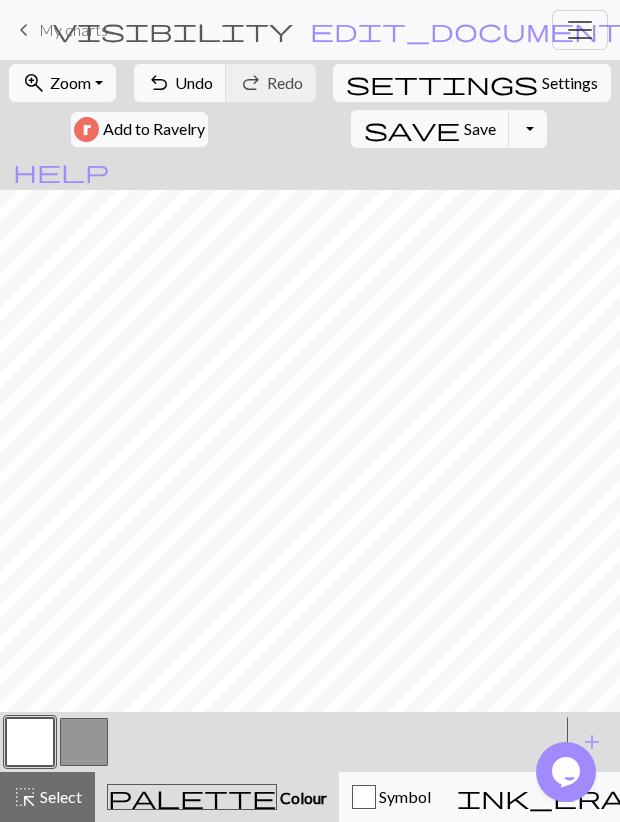 drag, startPoint x: 71, startPoint y: 759, endPoint x: 94, endPoint y: 728, distance: 38.600517 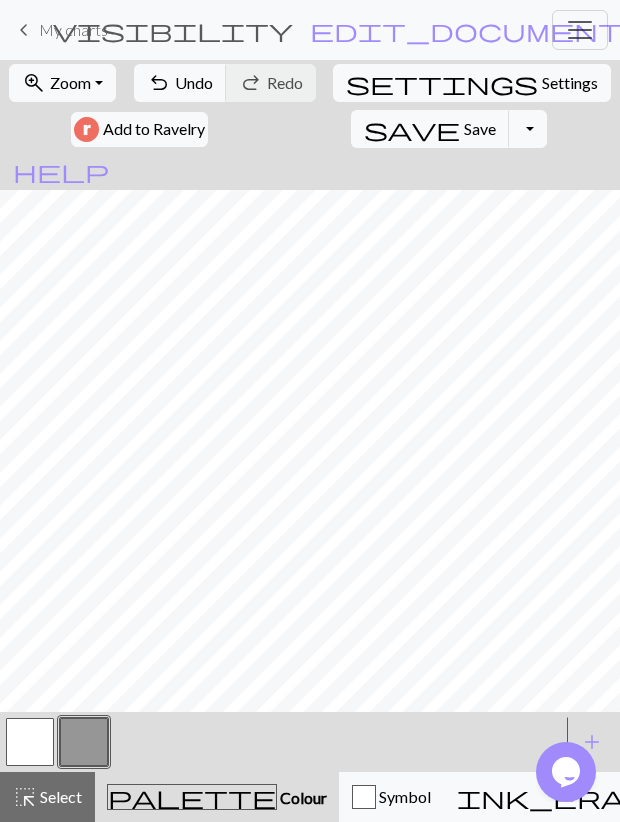 click at bounding box center [30, 742] 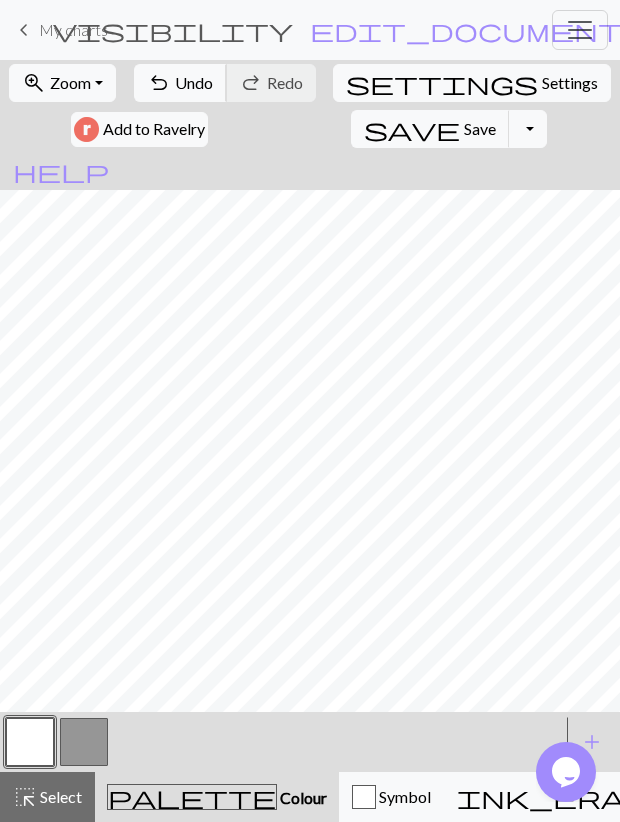 drag, startPoint x: 200, startPoint y: 71, endPoint x: 200, endPoint y: 111, distance: 40 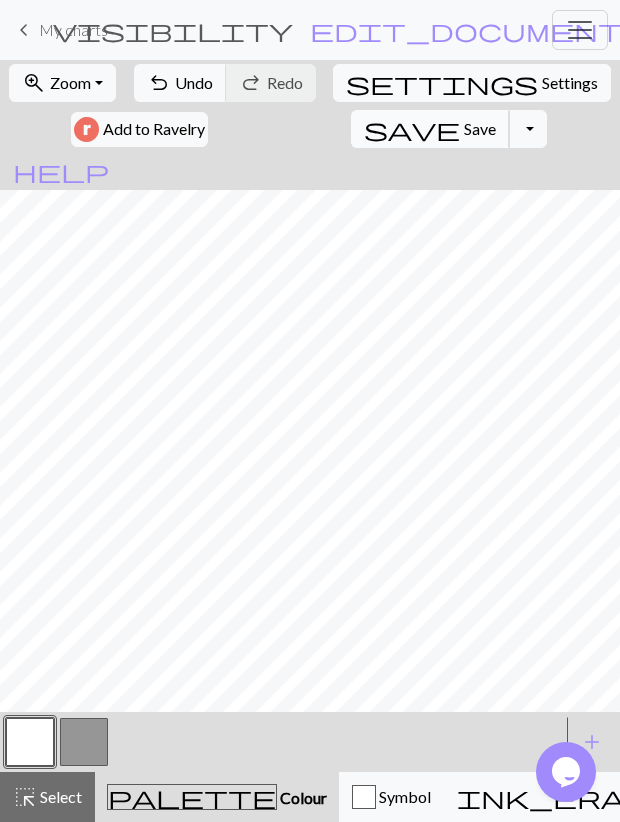 click on "save Save Save" at bounding box center (430, 129) 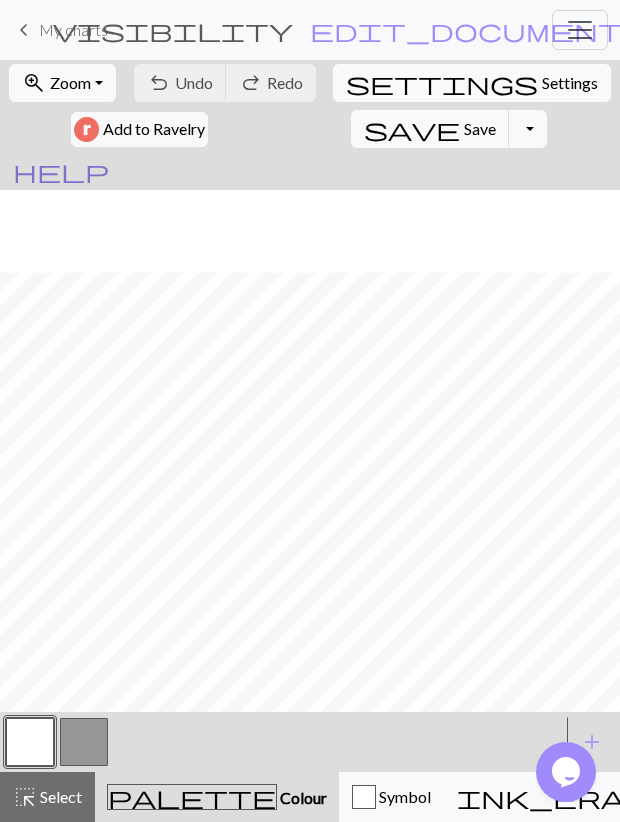 scroll, scrollTop: 116, scrollLeft: 0, axis: vertical 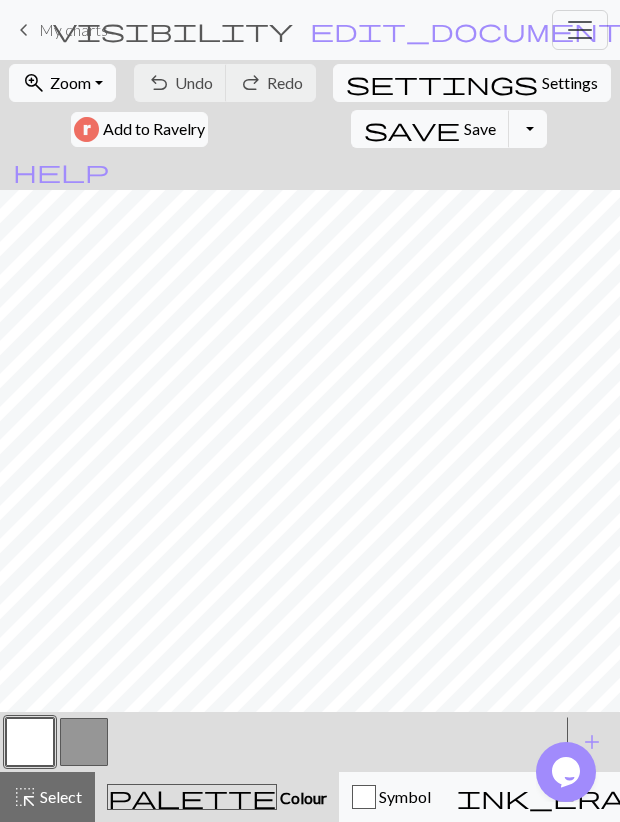 click at bounding box center [84, 742] 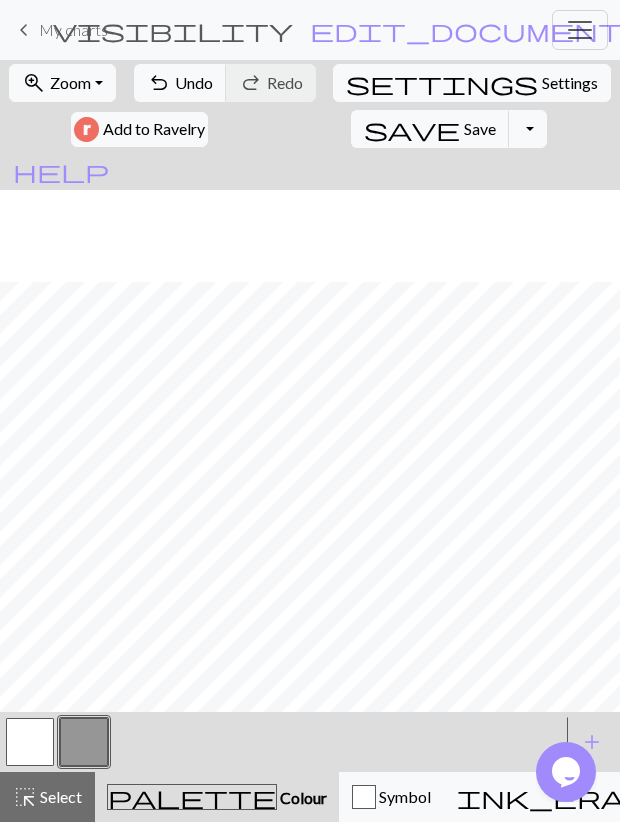 scroll, scrollTop: 232, scrollLeft: 0, axis: vertical 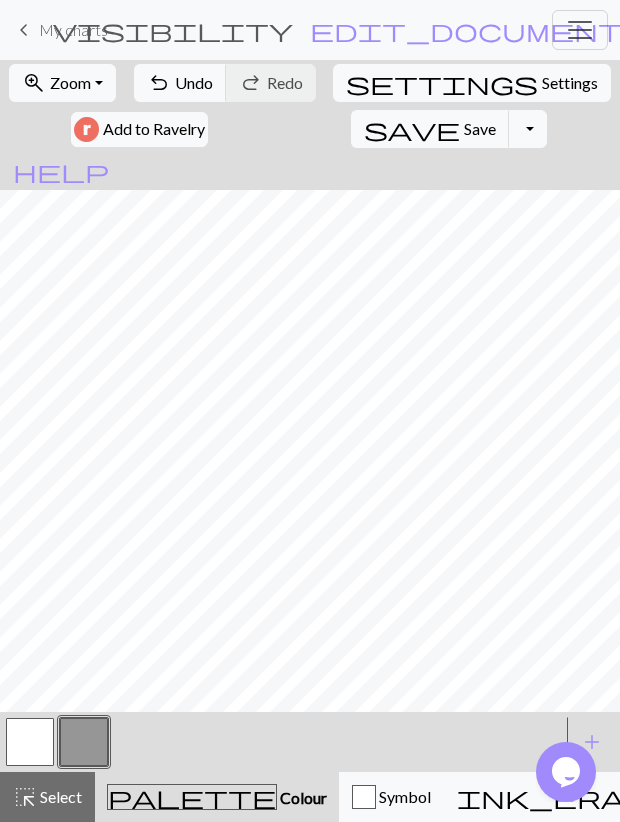 click at bounding box center [30, 742] 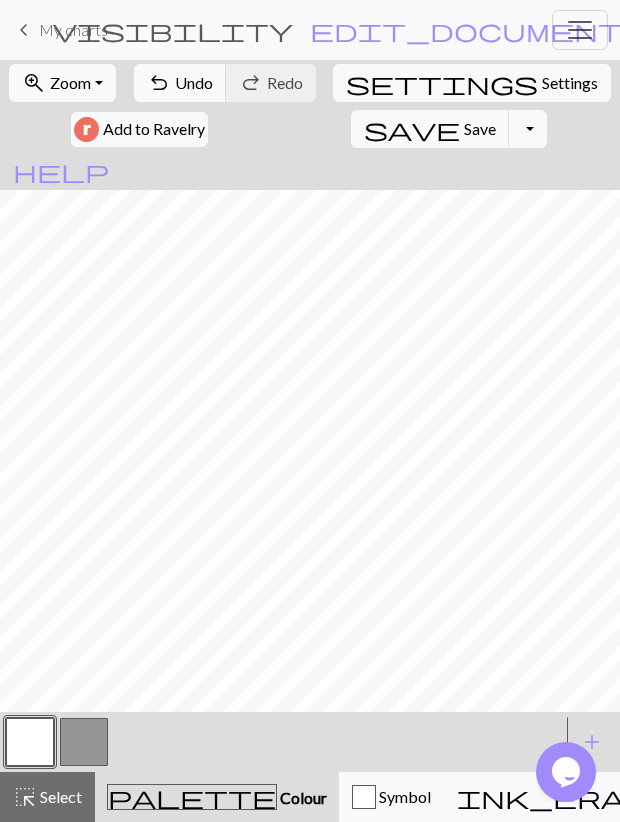 click at bounding box center [84, 742] 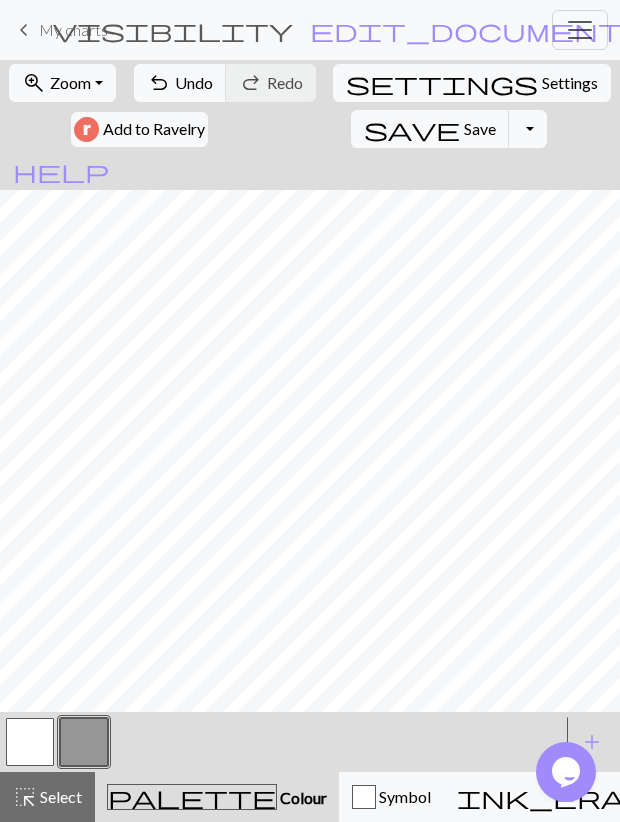 click at bounding box center (30, 742) 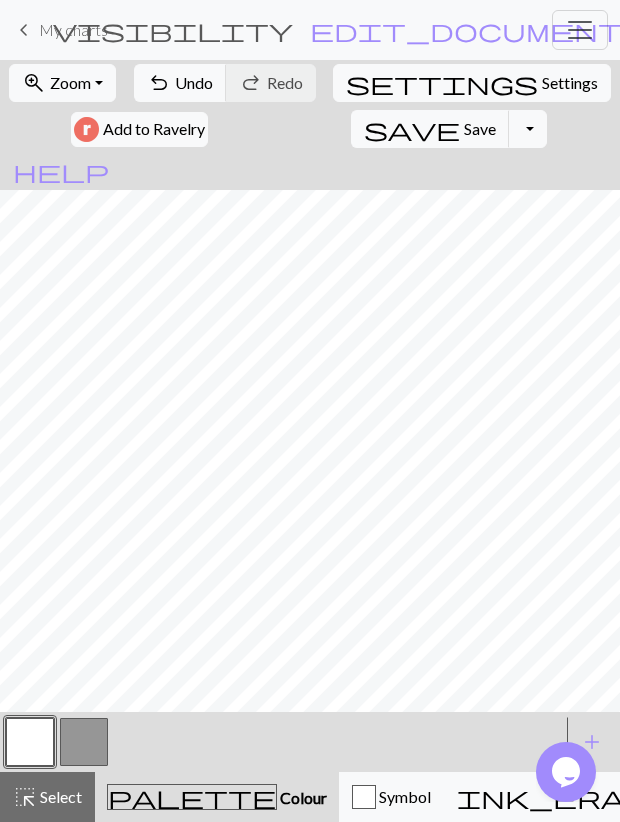 click at bounding box center (84, 742) 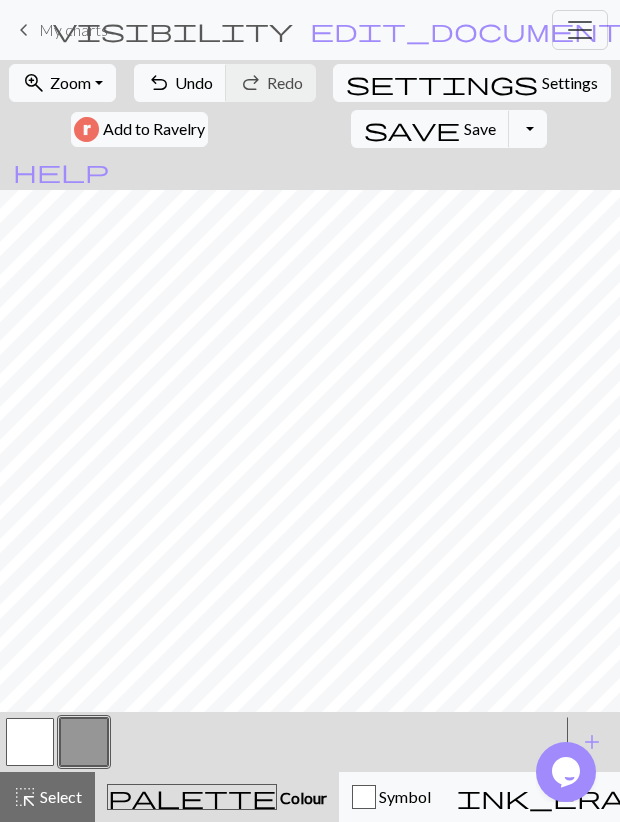drag, startPoint x: 33, startPoint y: 747, endPoint x: 45, endPoint y: 720, distance: 29.546574 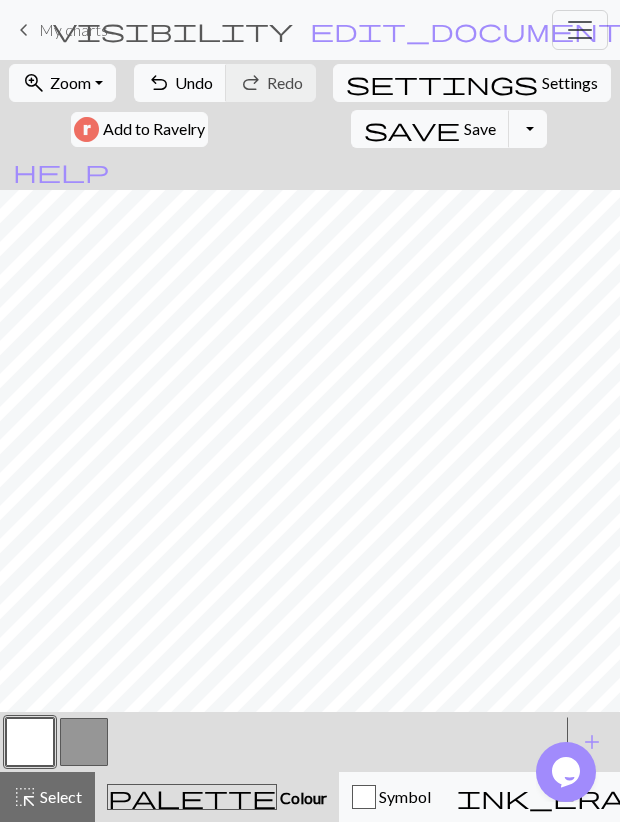 click at bounding box center [84, 742] 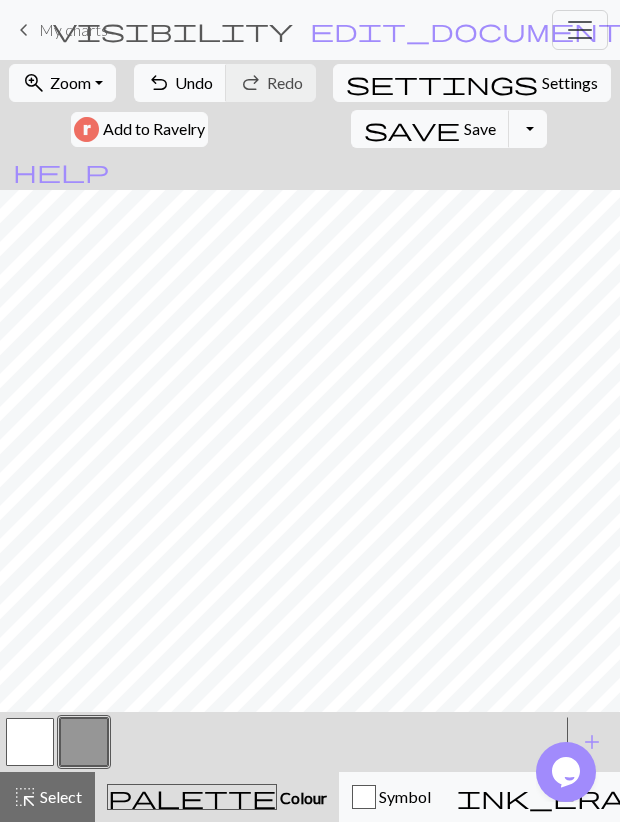 click at bounding box center (30, 742) 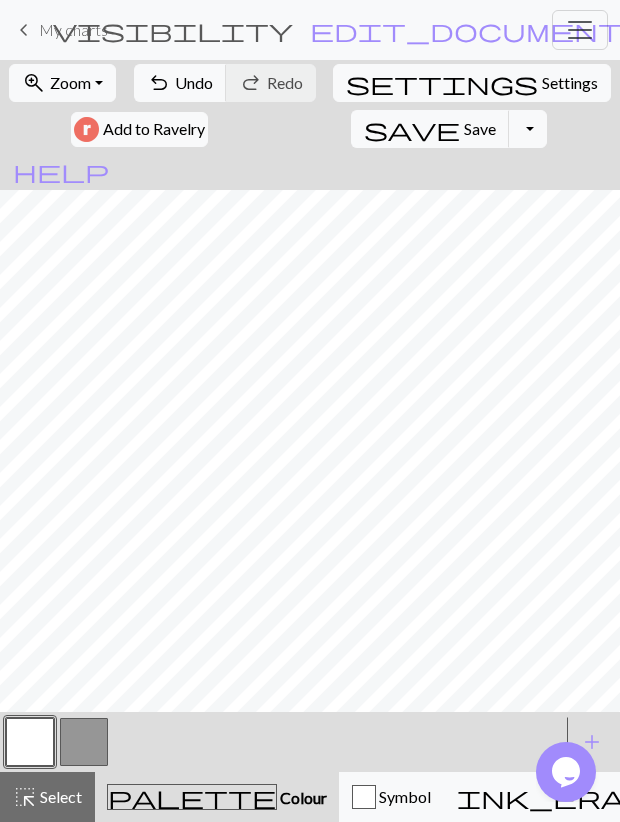 click at bounding box center [84, 742] 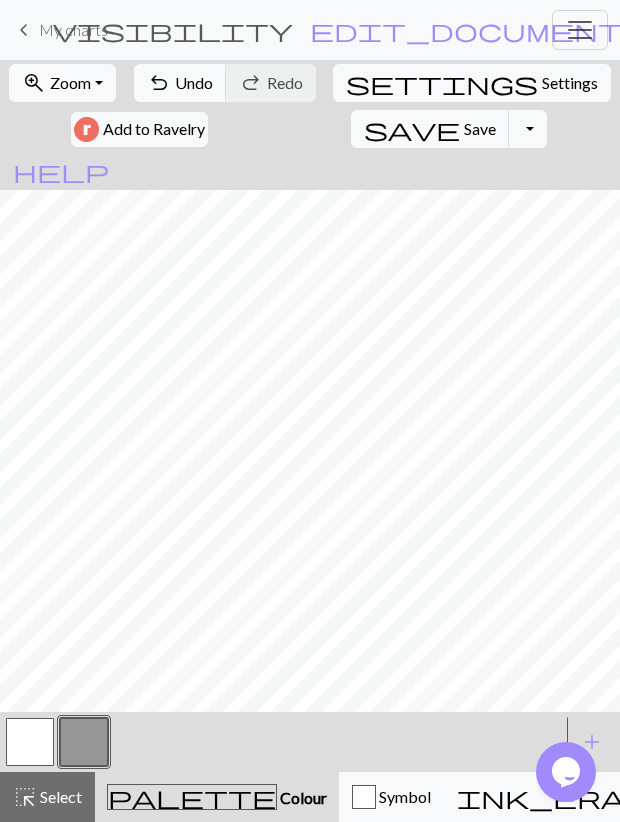 click at bounding box center (30, 742) 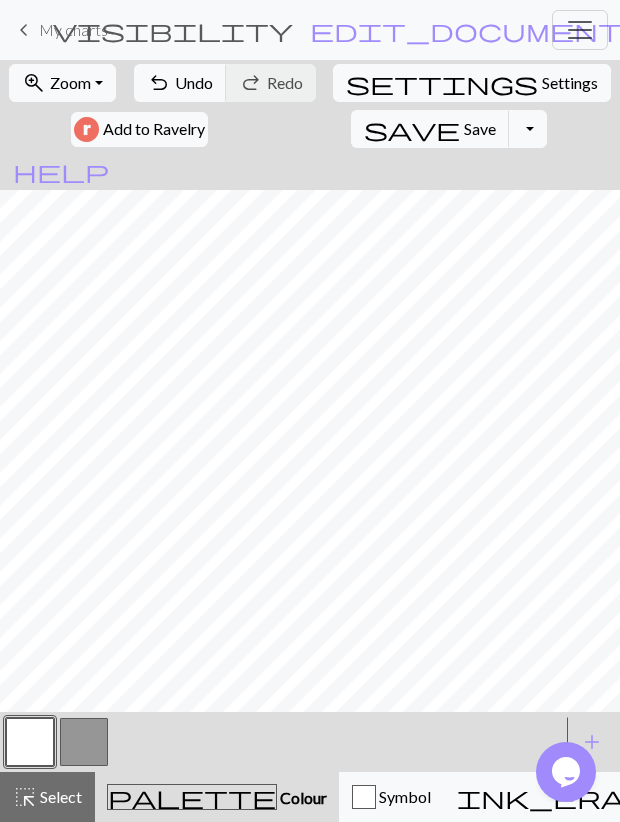 click at bounding box center [84, 742] 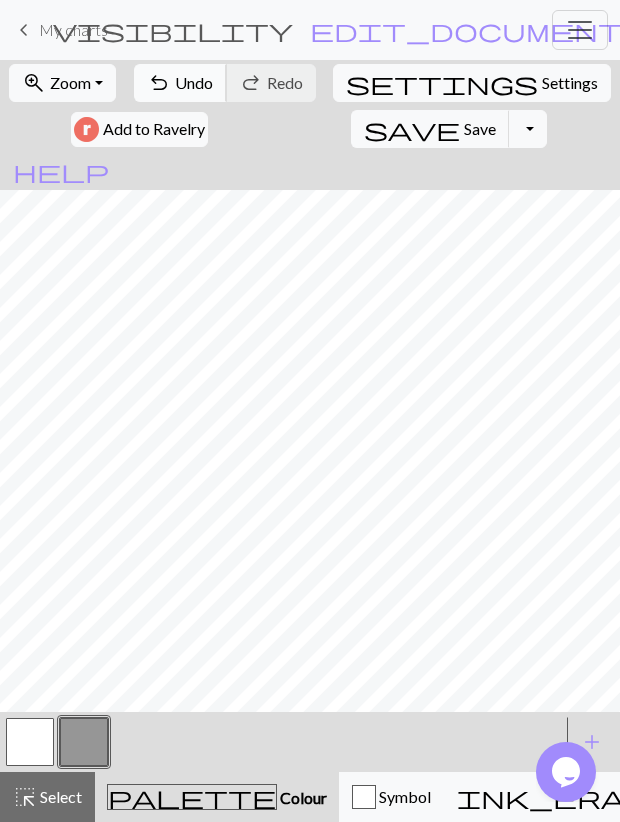 click on "Undo" at bounding box center (194, 82) 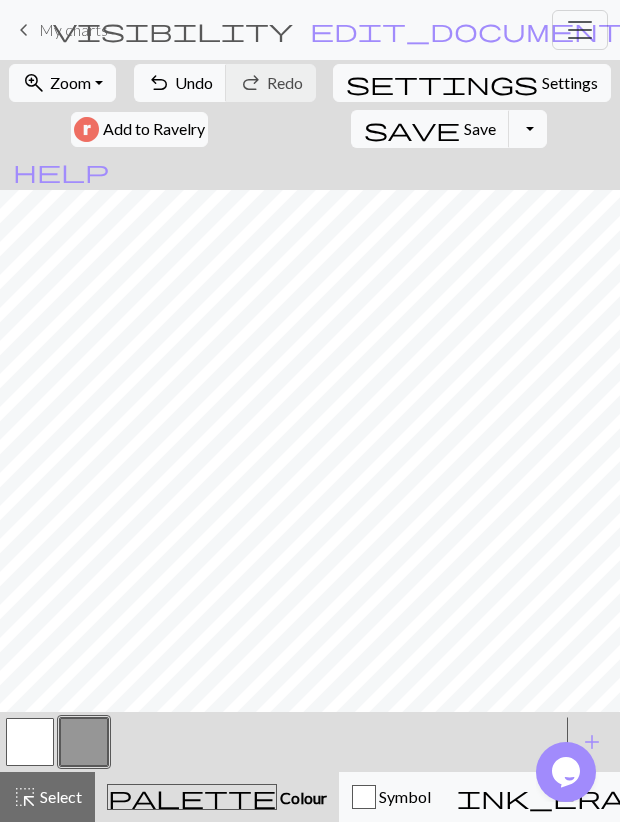 click at bounding box center [30, 742] 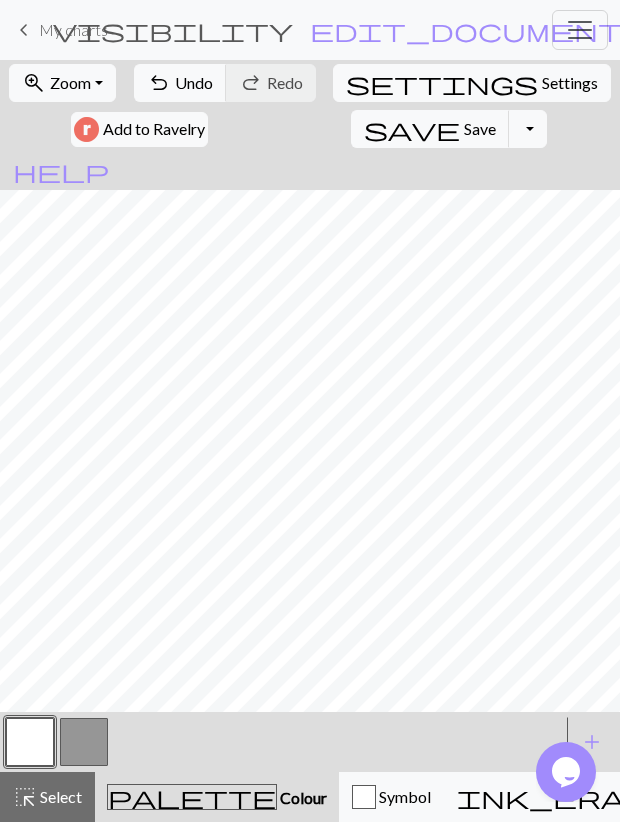 click at bounding box center (84, 742) 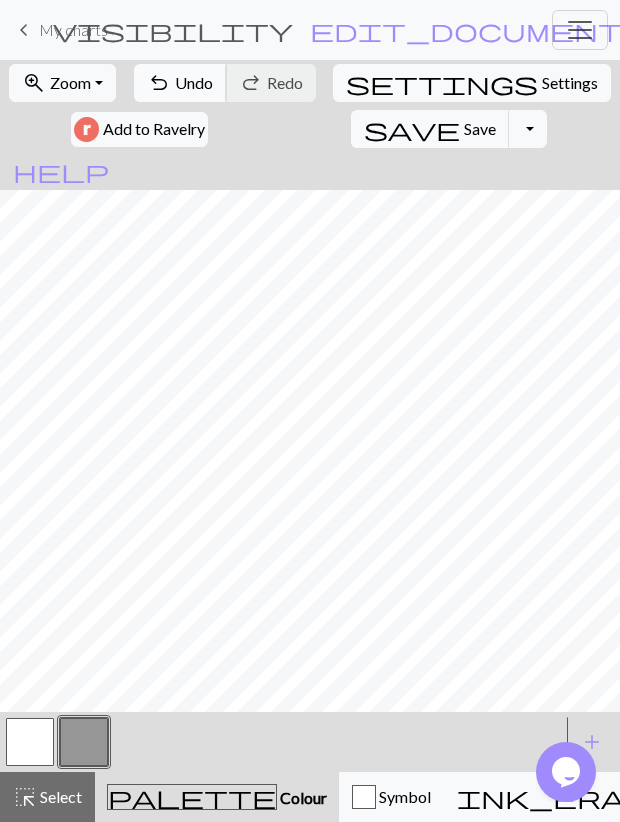 click on "undo" at bounding box center (159, 83) 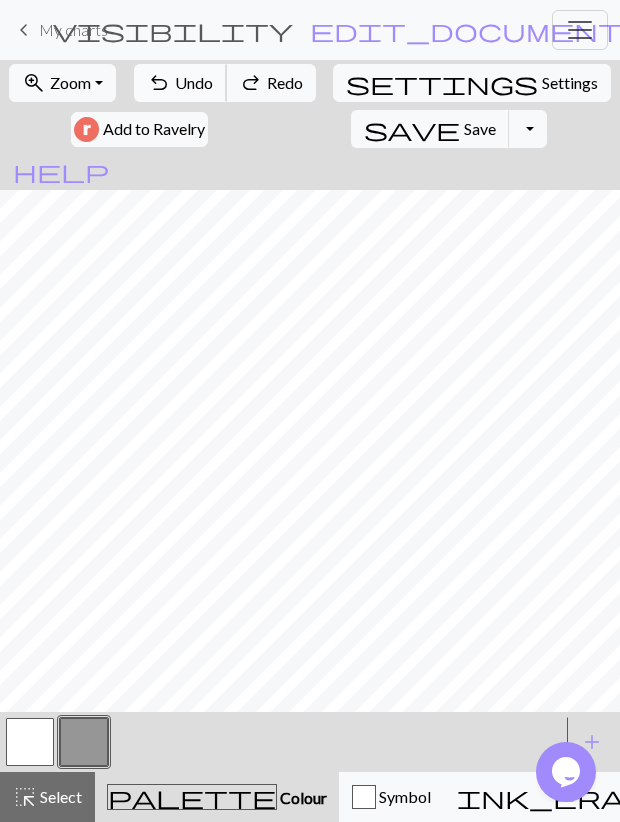 click on "Undo" at bounding box center [194, 82] 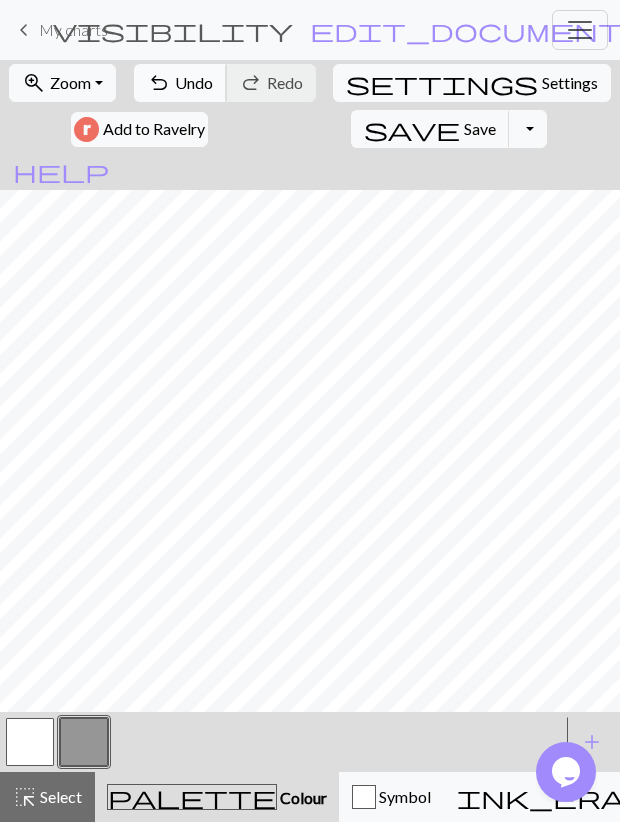 click on "Undo" at bounding box center [194, 82] 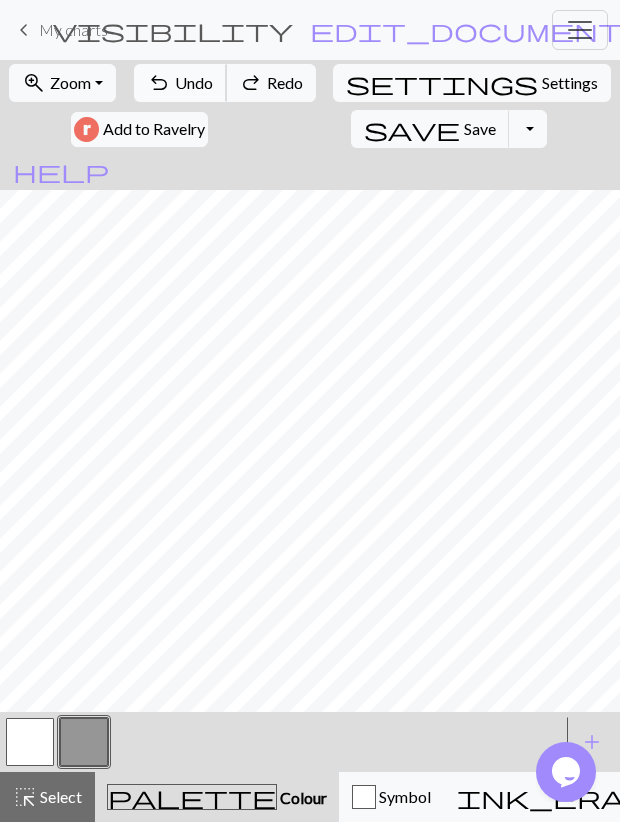 click on "Undo" at bounding box center [194, 82] 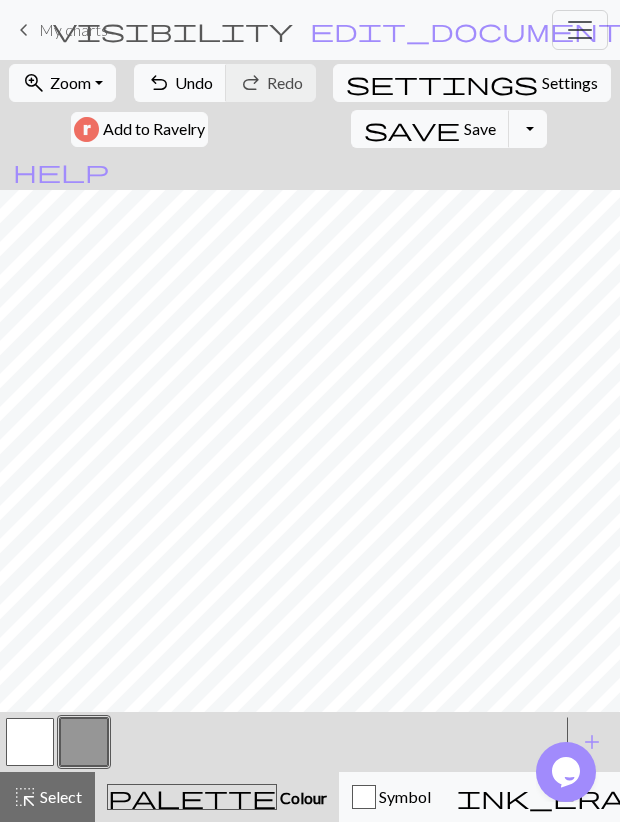 click at bounding box center (30, 742) 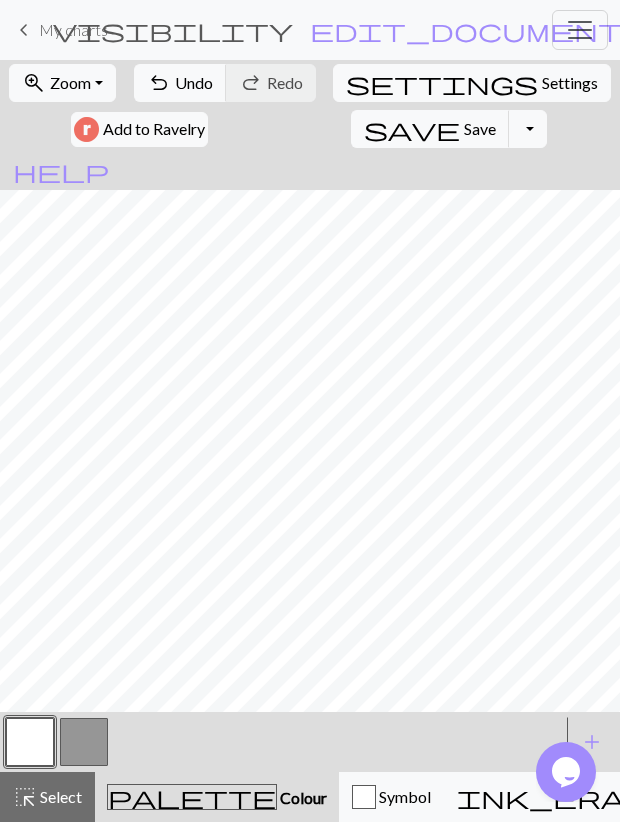 drag, startPoint x: 79, startPoint y: 743, endPoint x: 82, endPoint y: 731, distance: 12.369317 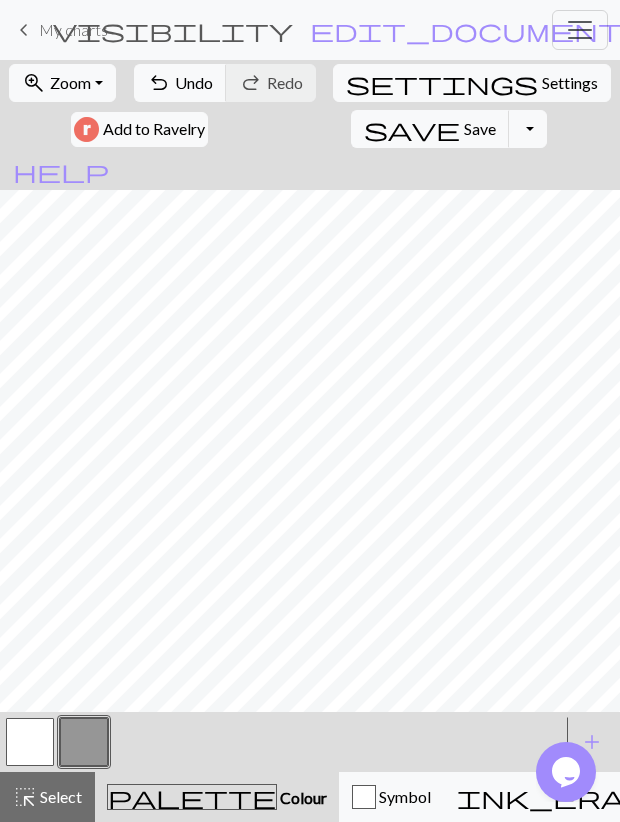 click at bounding box center (30, 742) 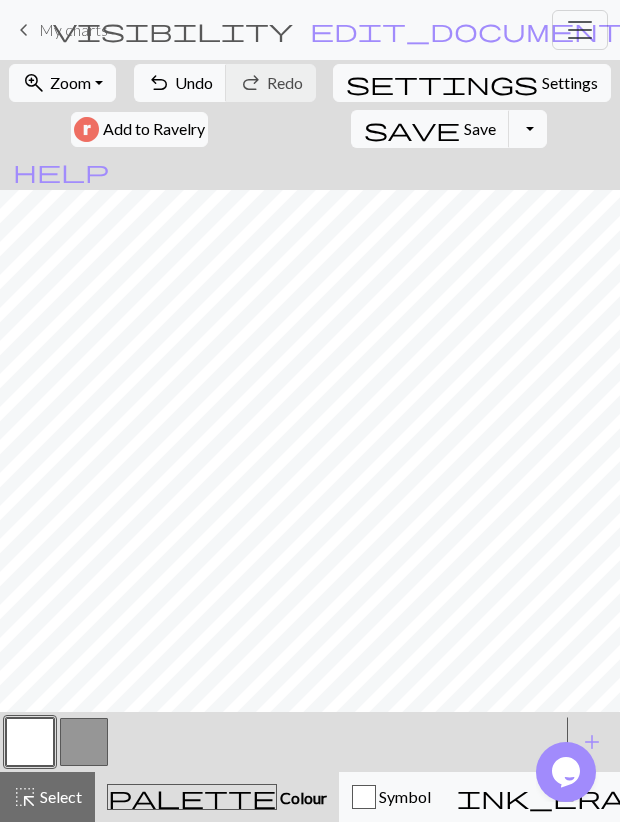 click at bounding box center (84, 742) 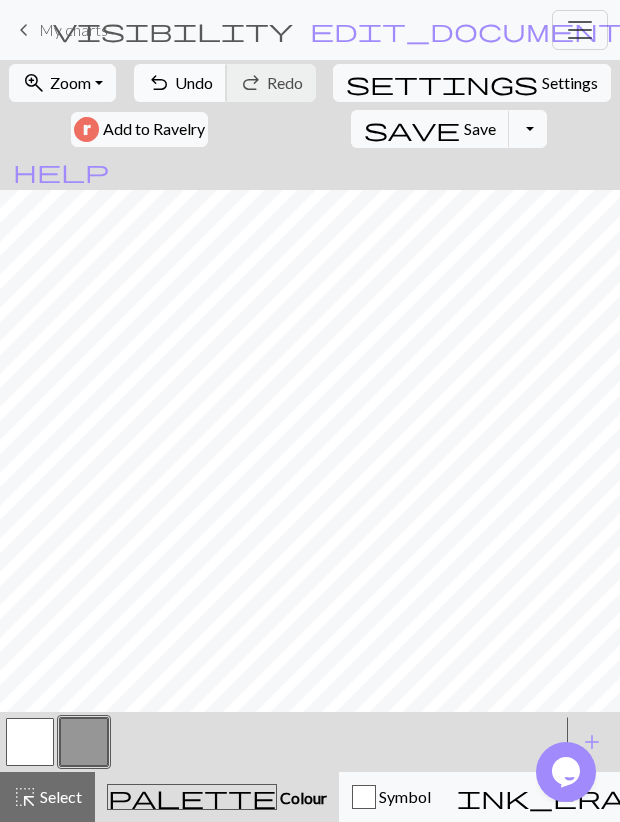 click on "undo Undo Undo" at bounding box center (180, 83) 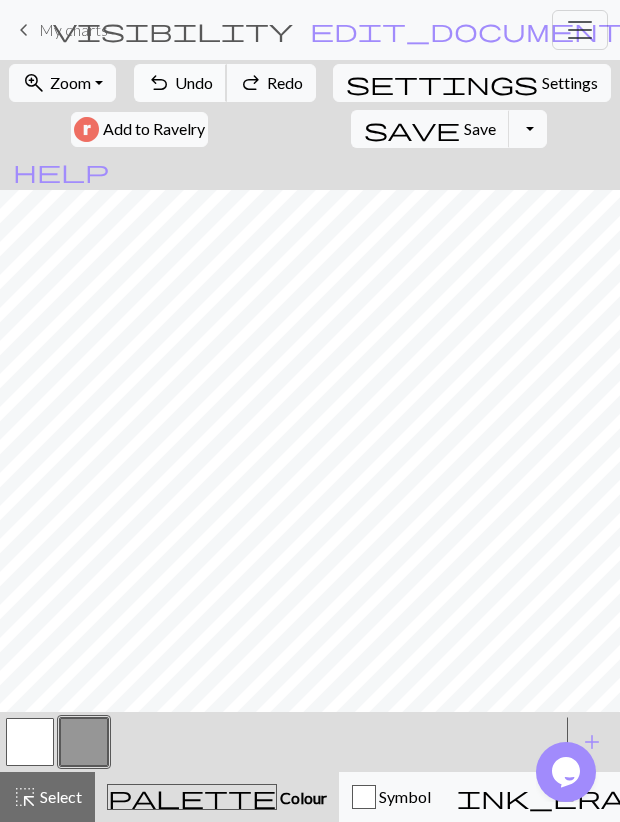 click on "undo Undo Undo" at bounding box center [180, 83] 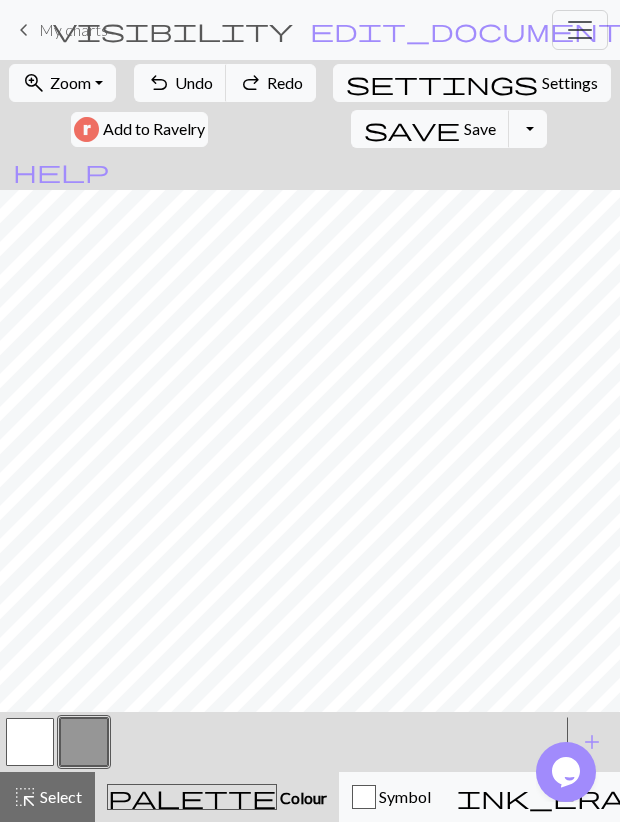 click at bounding box center [30, 742] 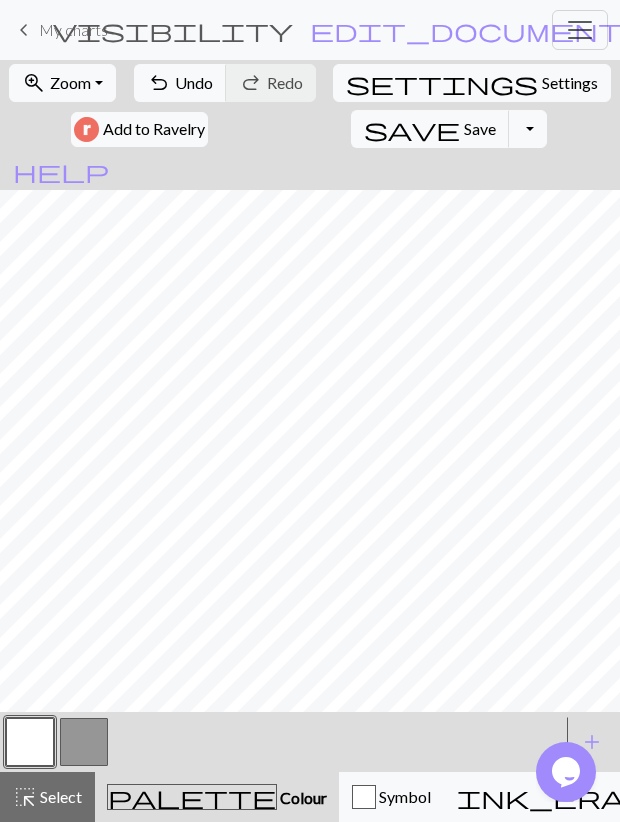 click at bounding box center [84, 742] 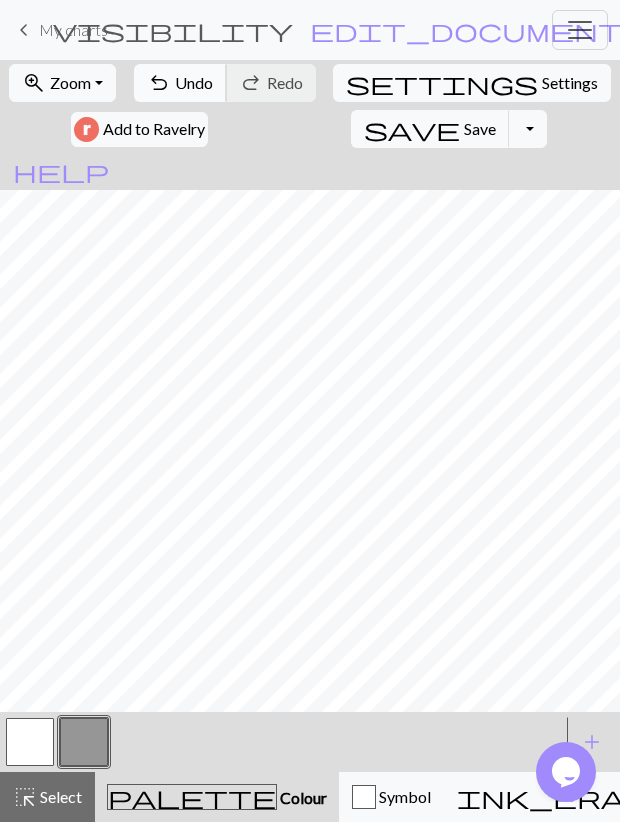 click on "Undo" at bounding box center (194, 82) 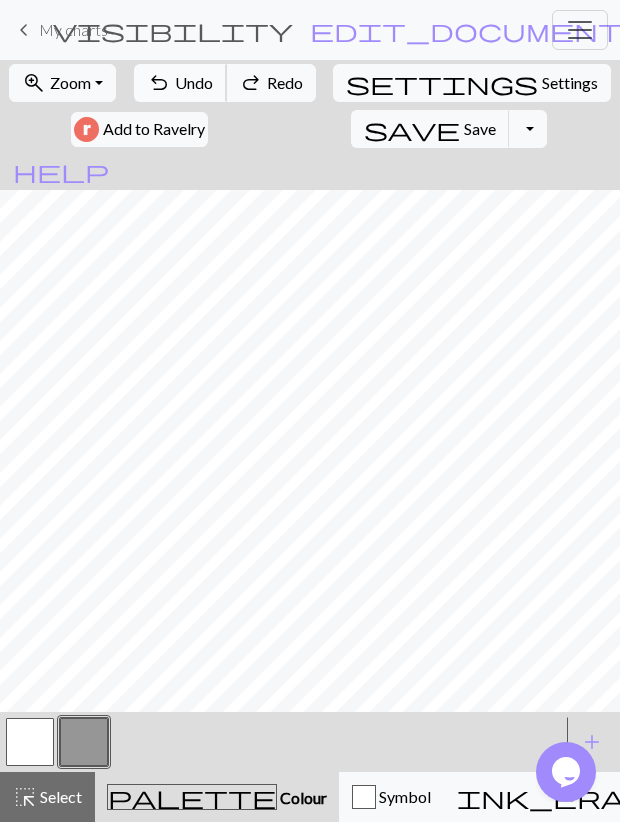 click on "Undo" at bounding box center (194, 82) 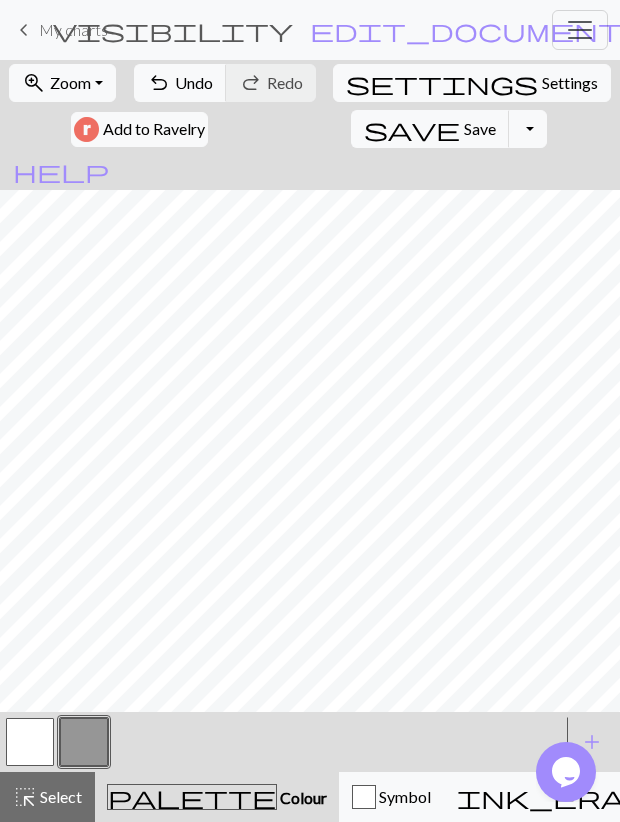 click at bounding box center (30, 742) 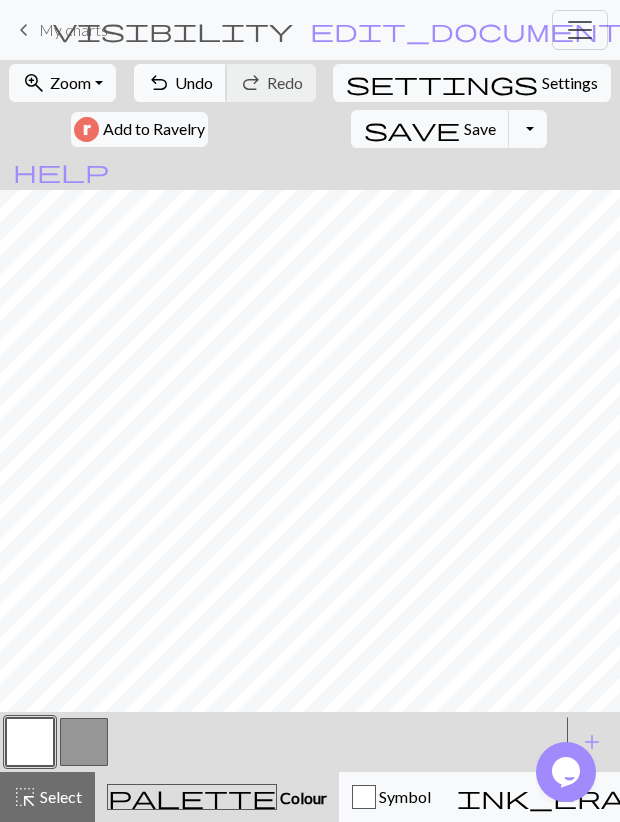 click on "Undo" at bounding box center [194, 82] 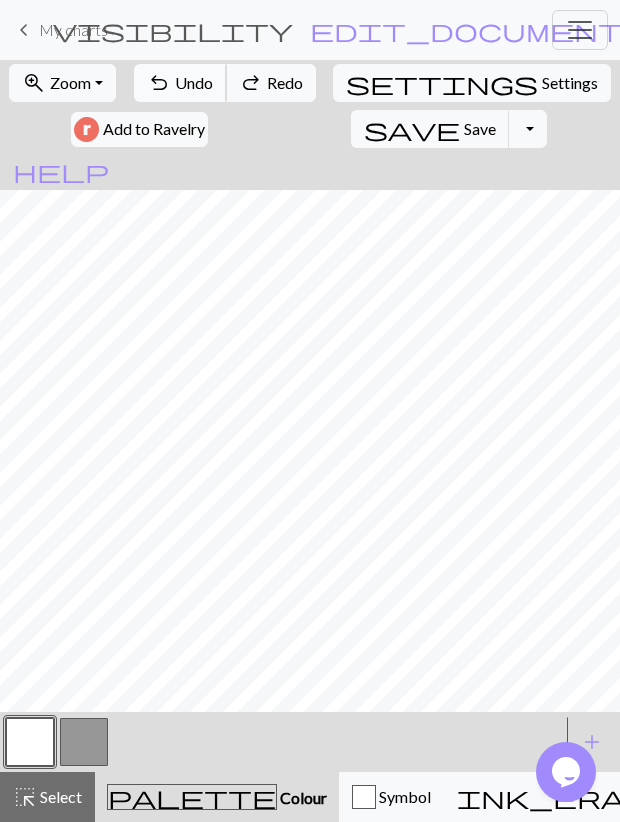 click on "Undo" at bounding box center (194, 82) 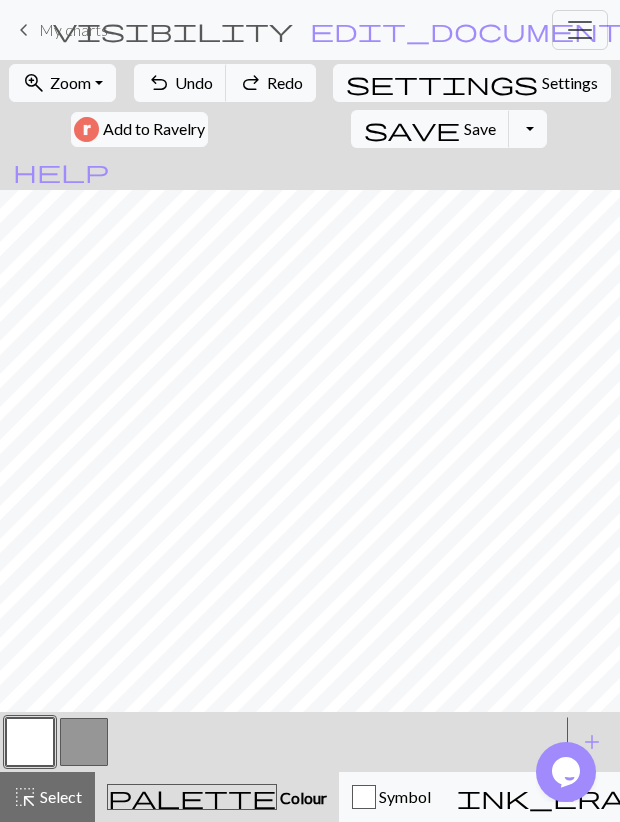 click at bounding box center (84, 742) 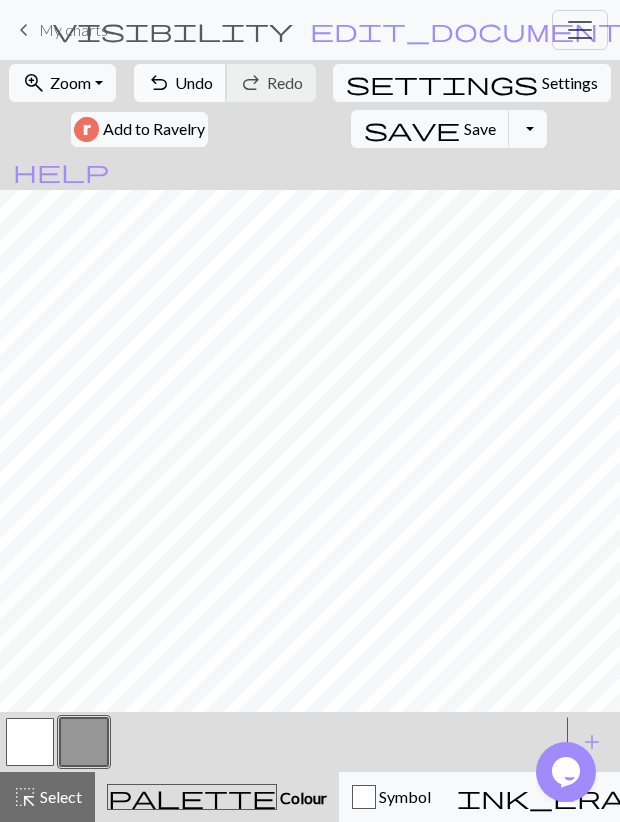 click on "Undo" at bounding box center (194, 82) 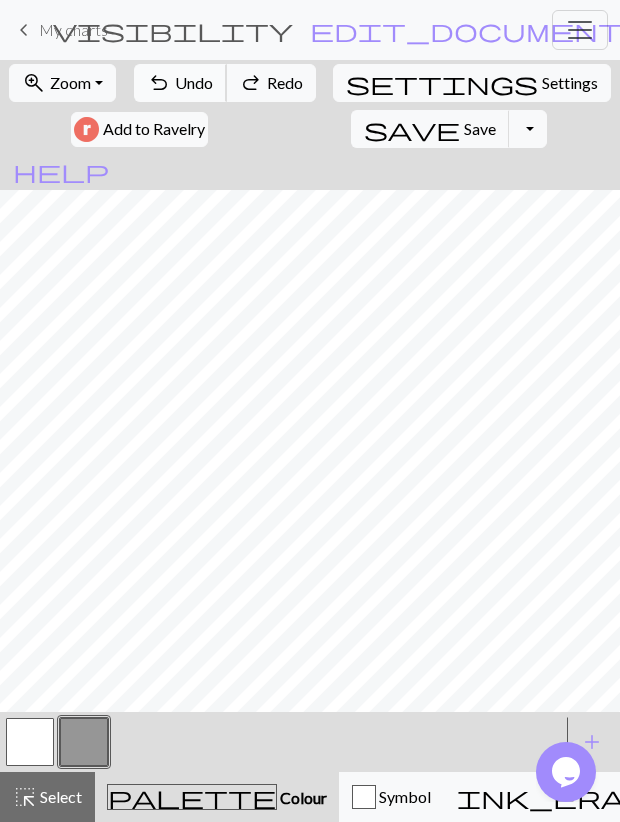click on "Undo" at bounding box center (194, 82) 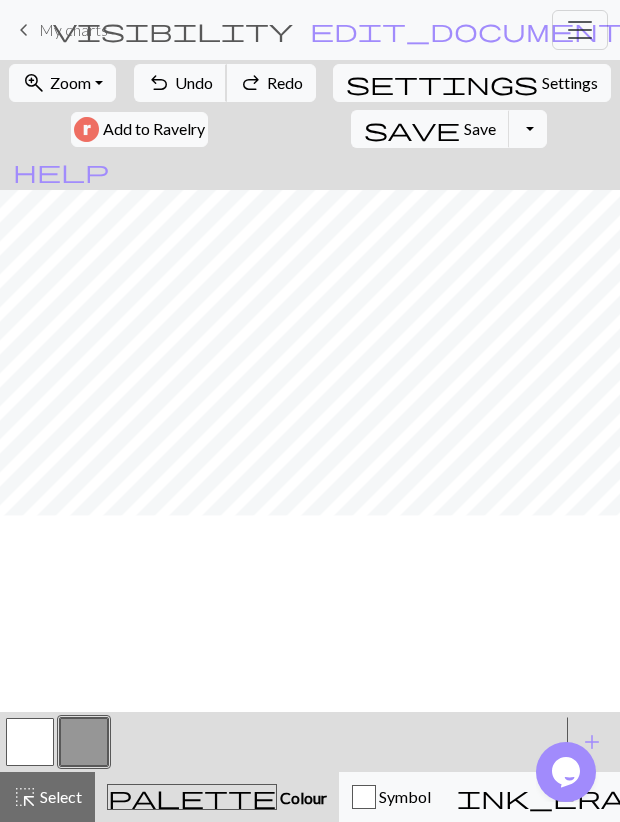 scroll, scrollTop: 0, scrollLeft: 0, axis: both 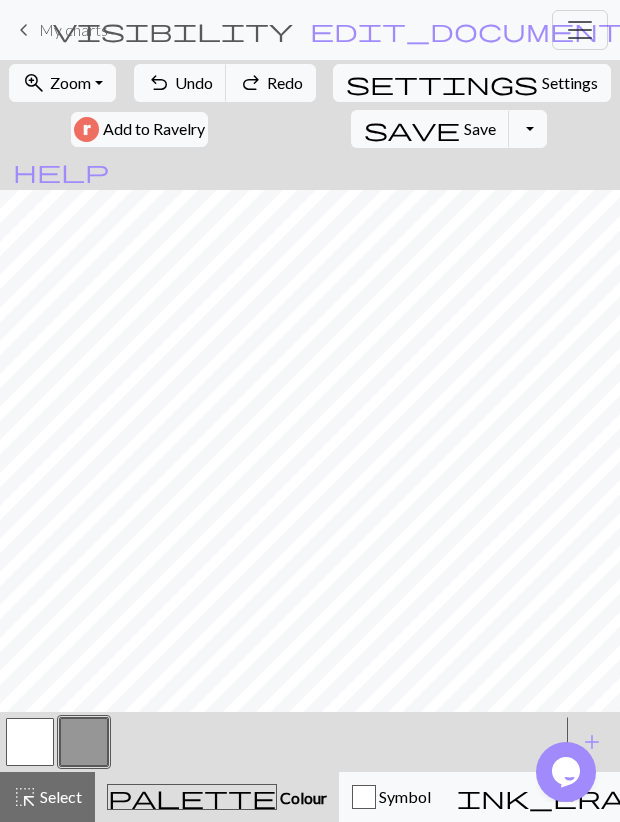 click at bounding box center (30, 742) 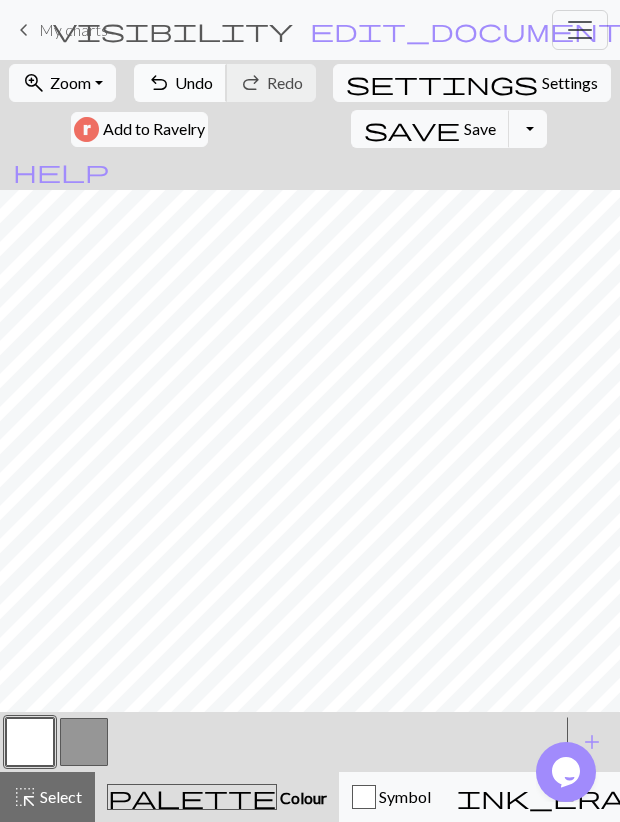 click on "undo" at bounding box center [159, 83] 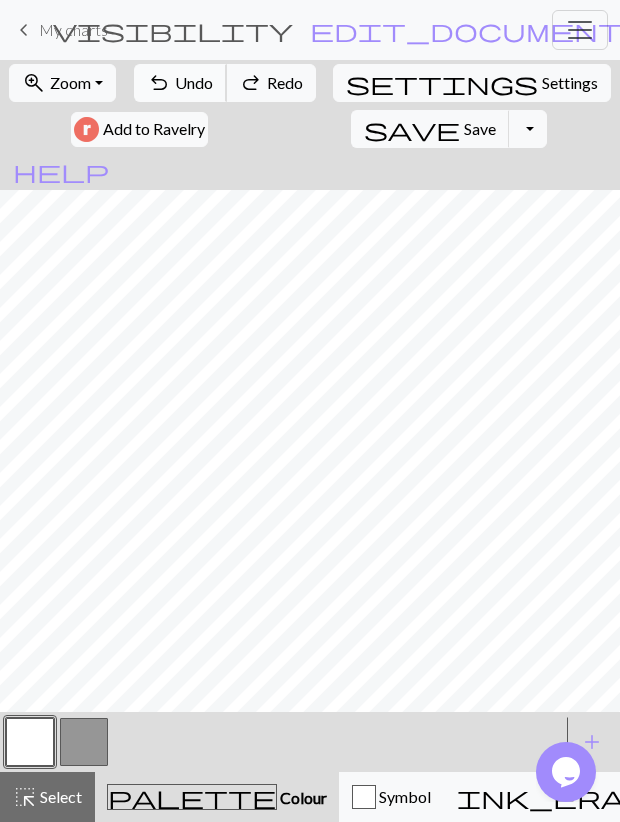 click on "undo" at bounding box center [159, 83] 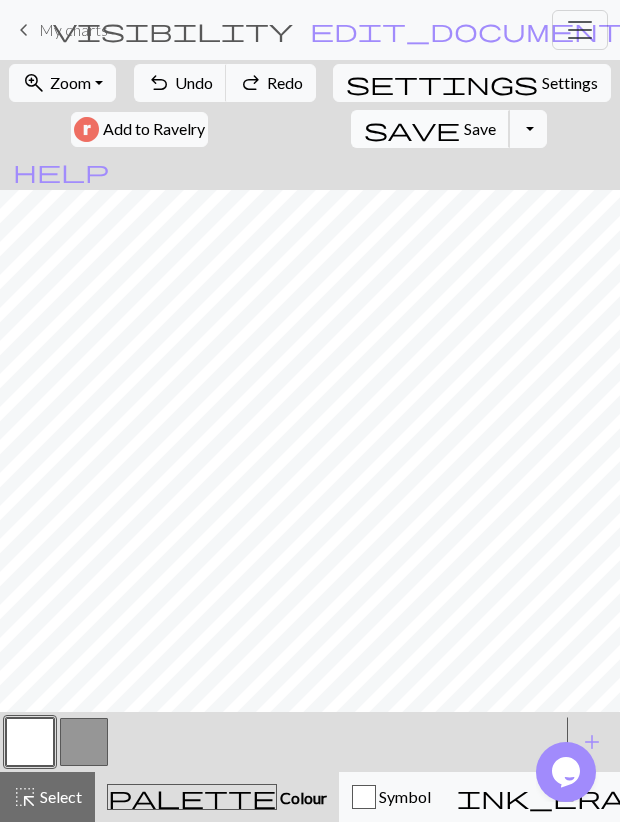 click on "Save" at bounding box center (480, 128) 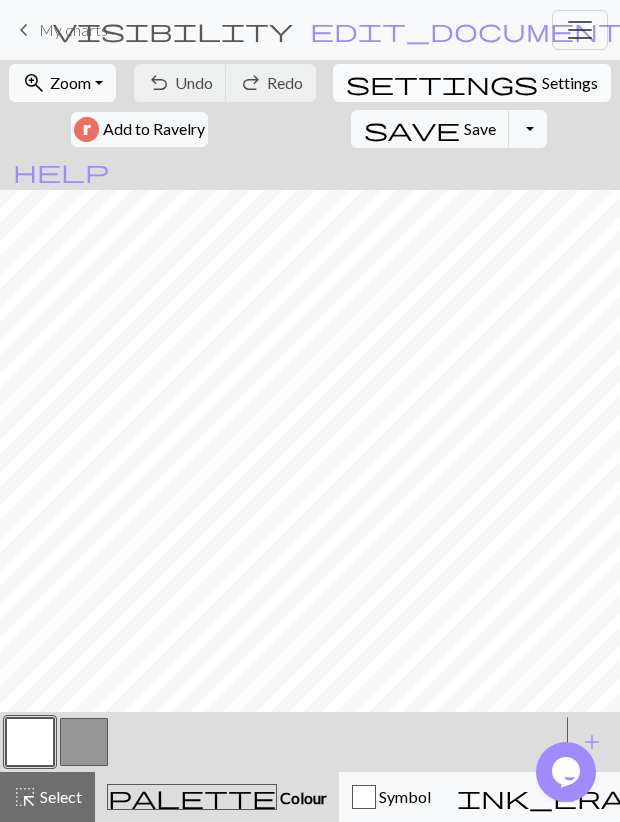 click on "Settings" at bounding box center (570, 83) 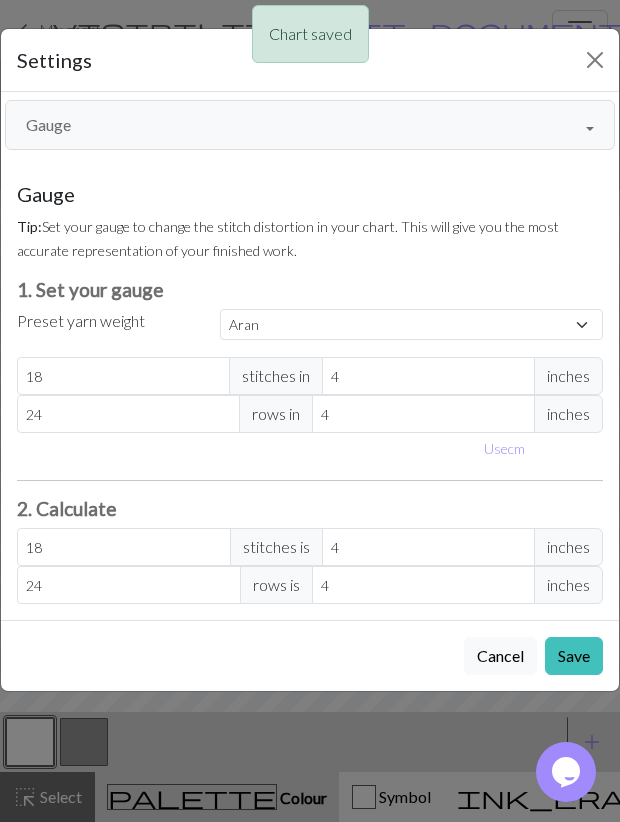 click on "Gauge" at bounding box center [310, 125] 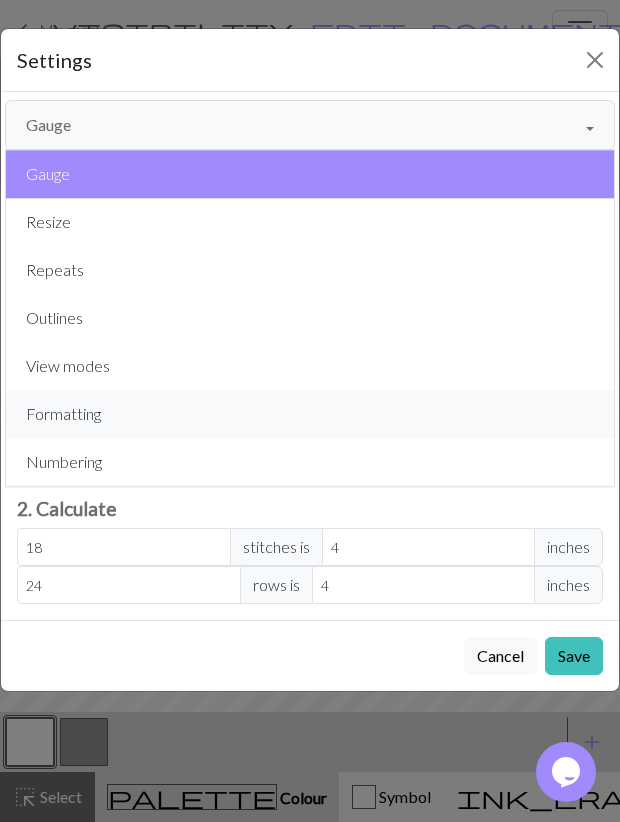 click on "Formatting" at bounding box center (310, 414) 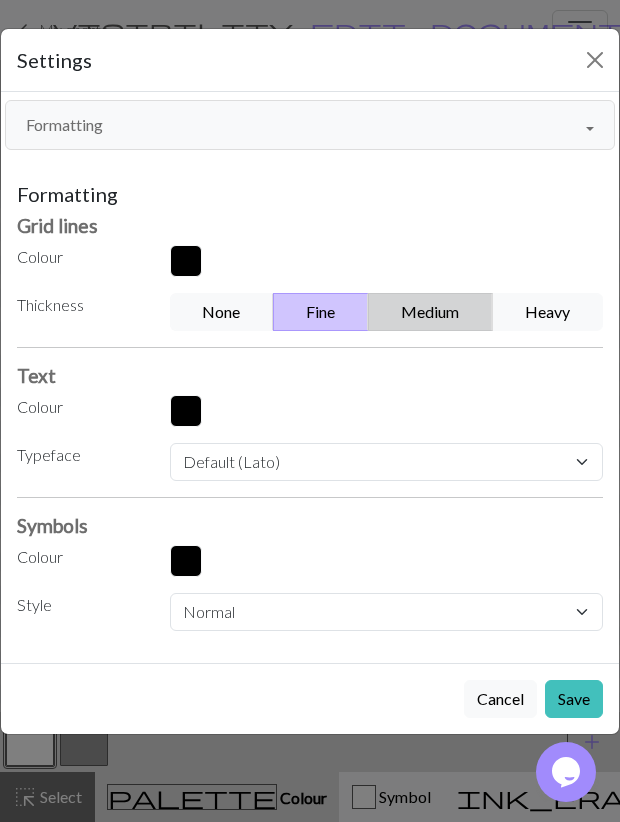 click on "Medium" at bounding box center (430, 312) 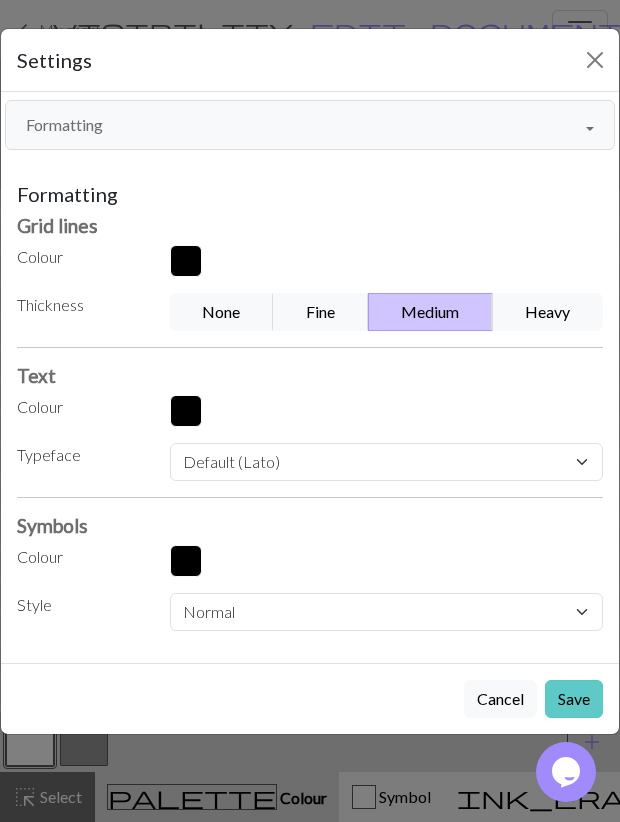 click on "Save" at bounding box center [574, 699] 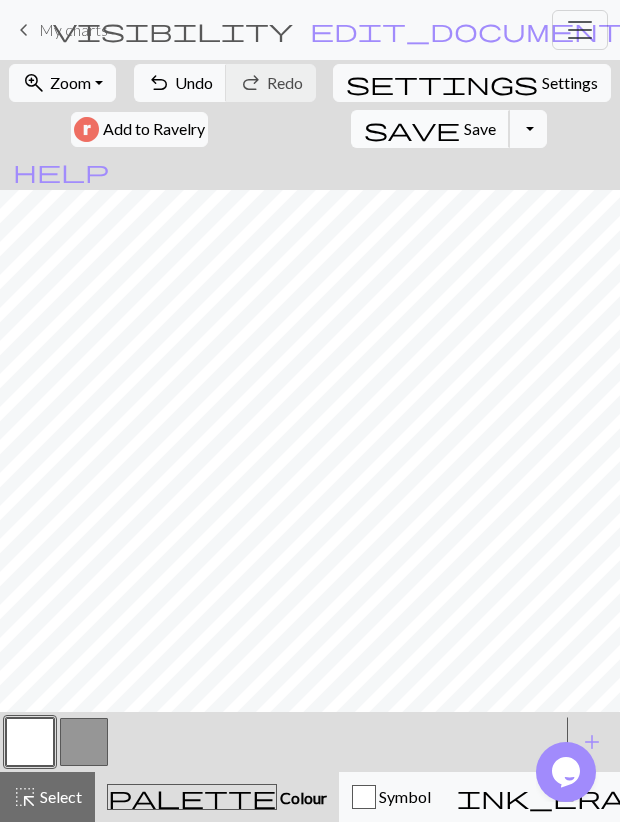 click on "Save" at bounding box center [480, 128] 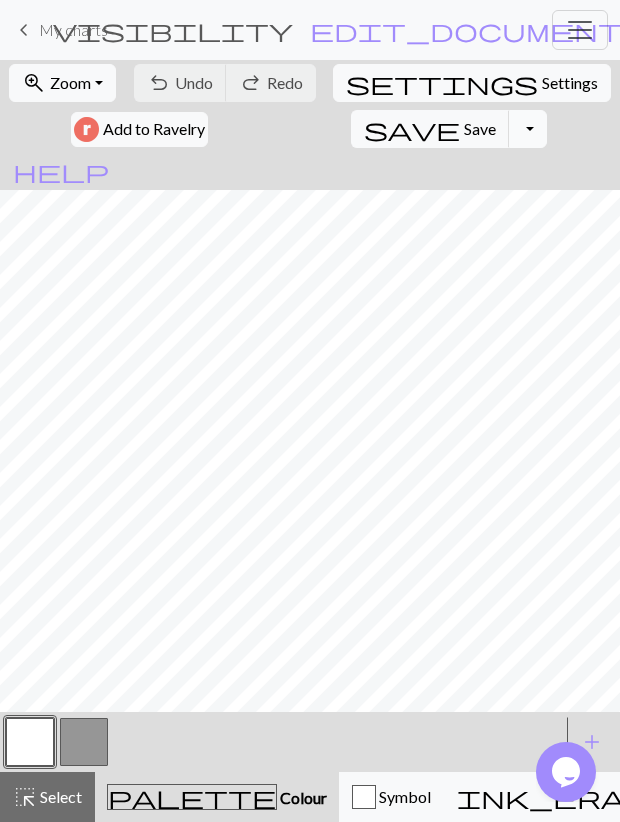 click on "Toggle Dropdown" at bounding box center [528, 129] 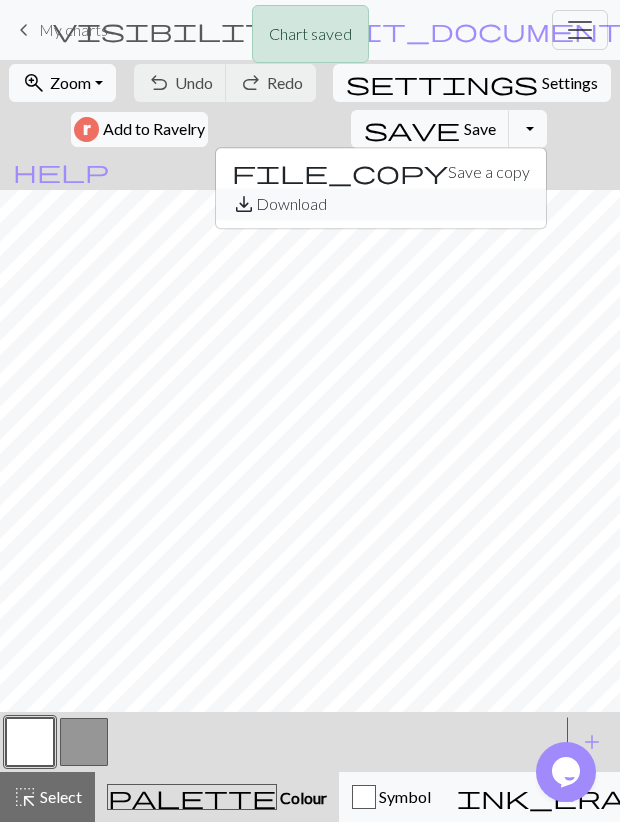 click on "save_alt  Download" at bounding box center (381, 204) 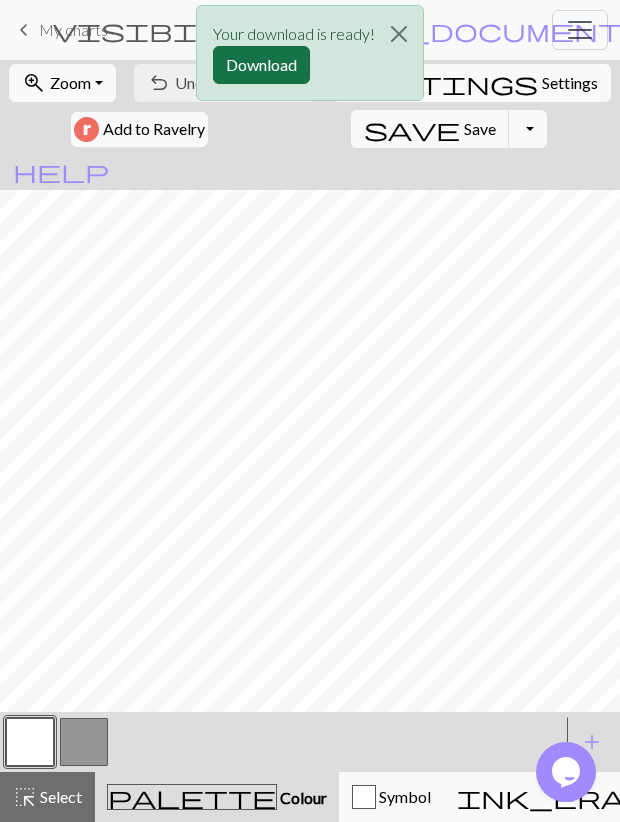 click on "Download" at bounding box center [261, 65] 